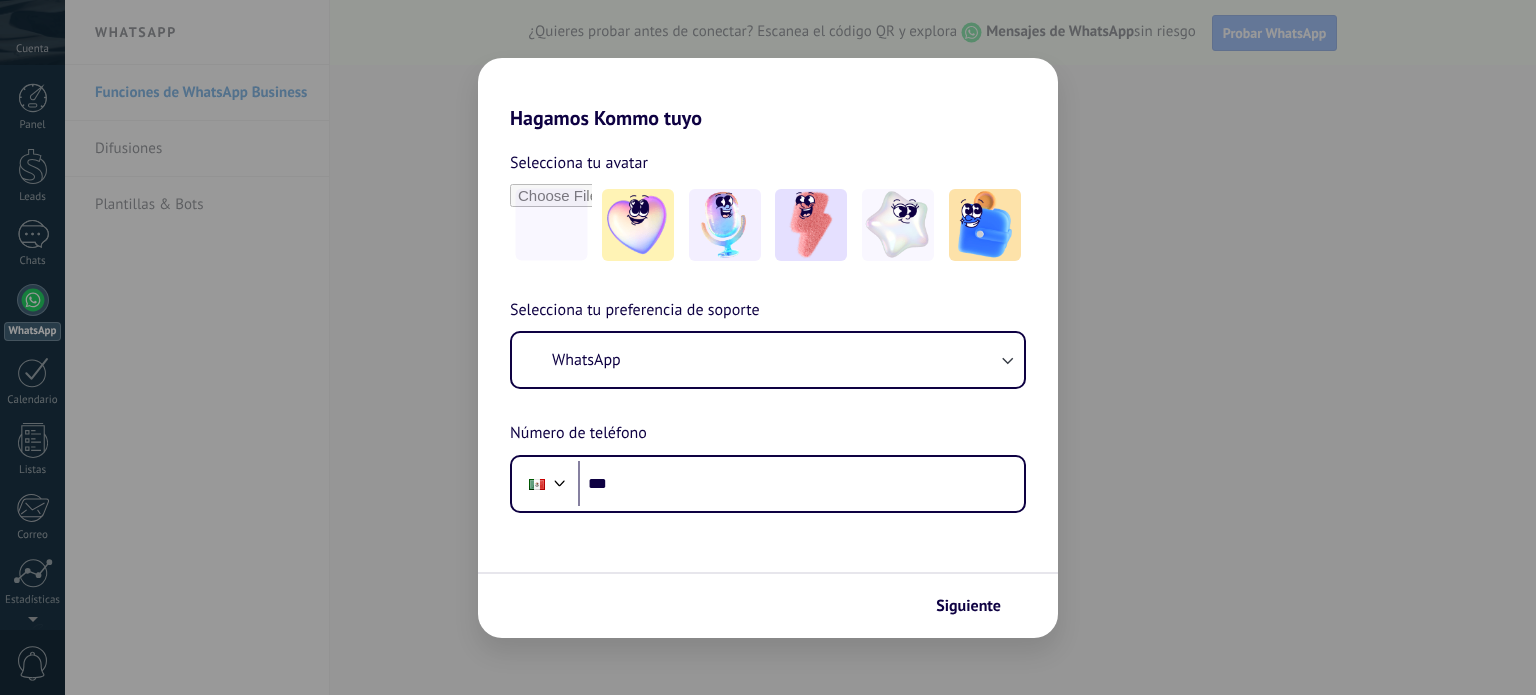 scroll, scrollTop: 0, scrollLeft: 0, axis: both 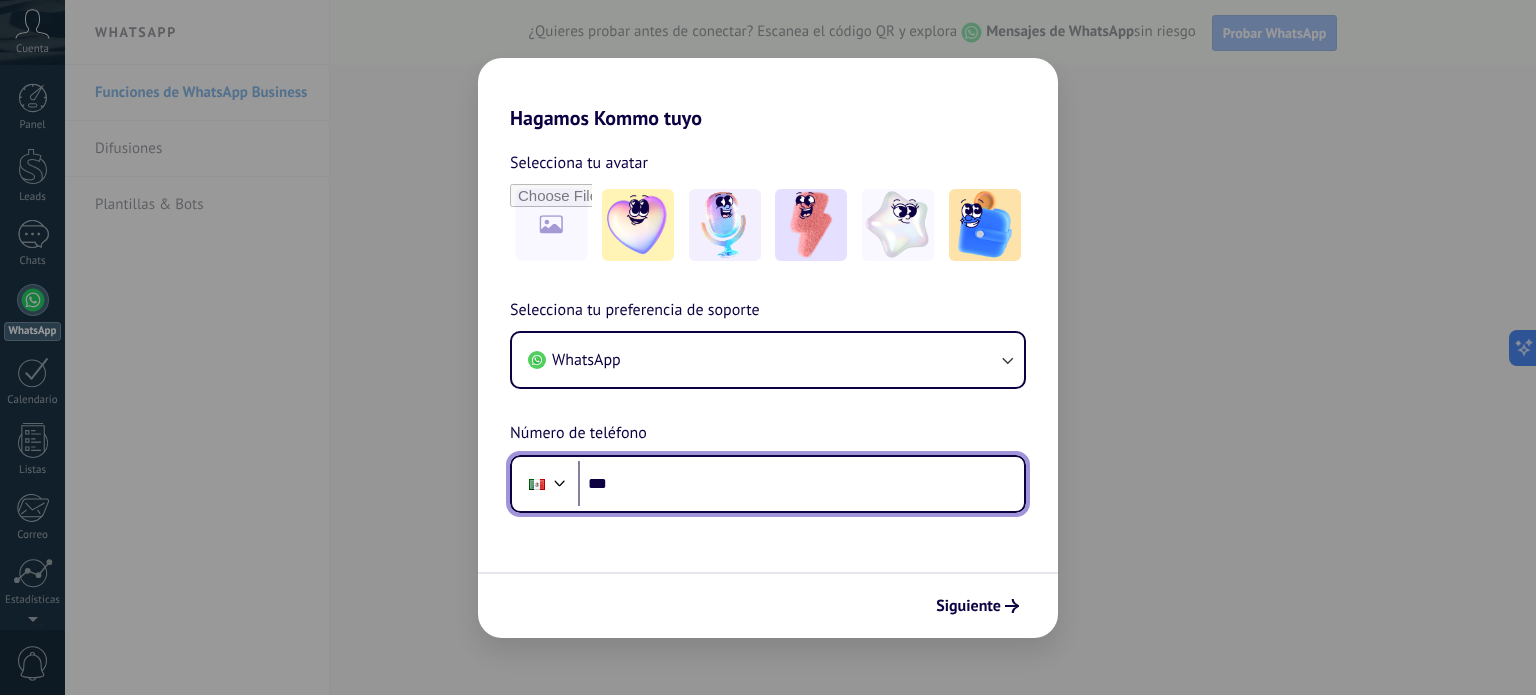 click on "***" at bounding box center (801, 484) 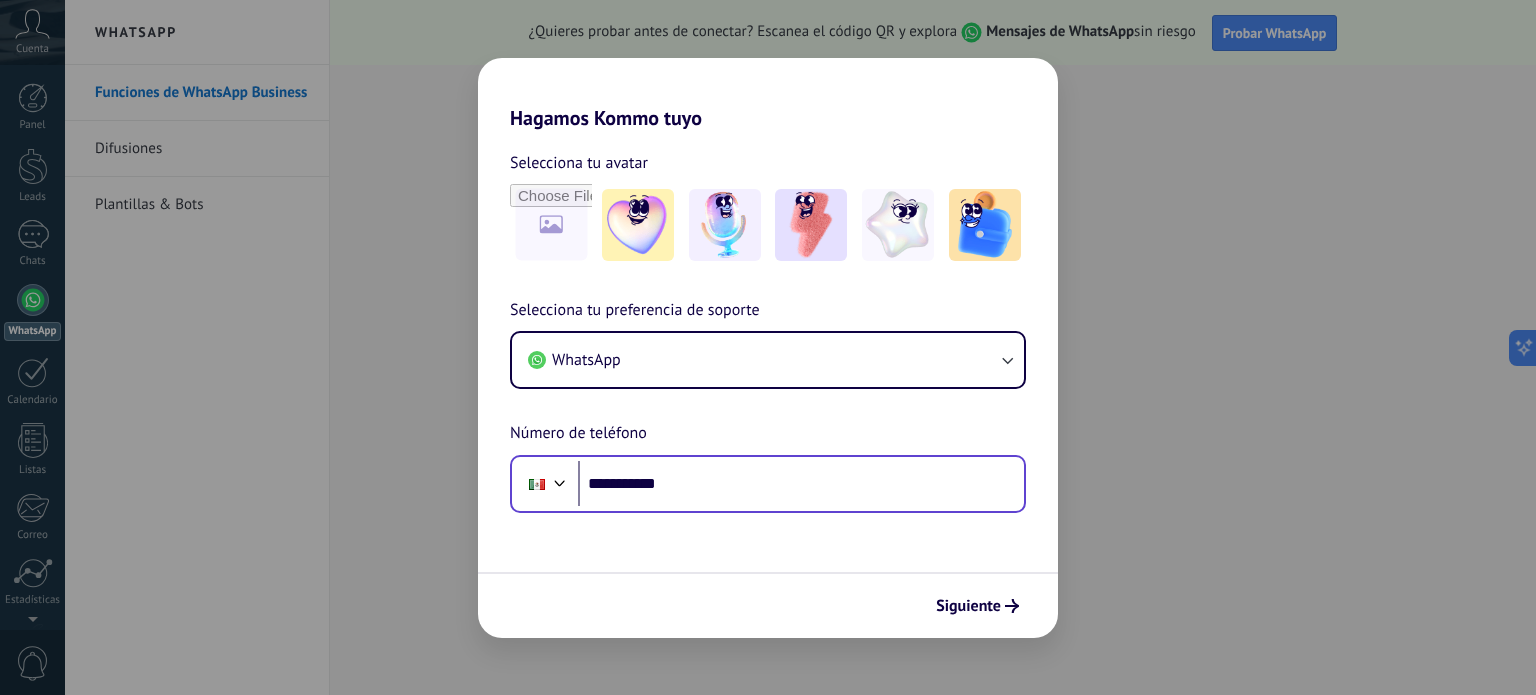 scroll, scrollTop: 0, scrollLeft: 0, axis: both 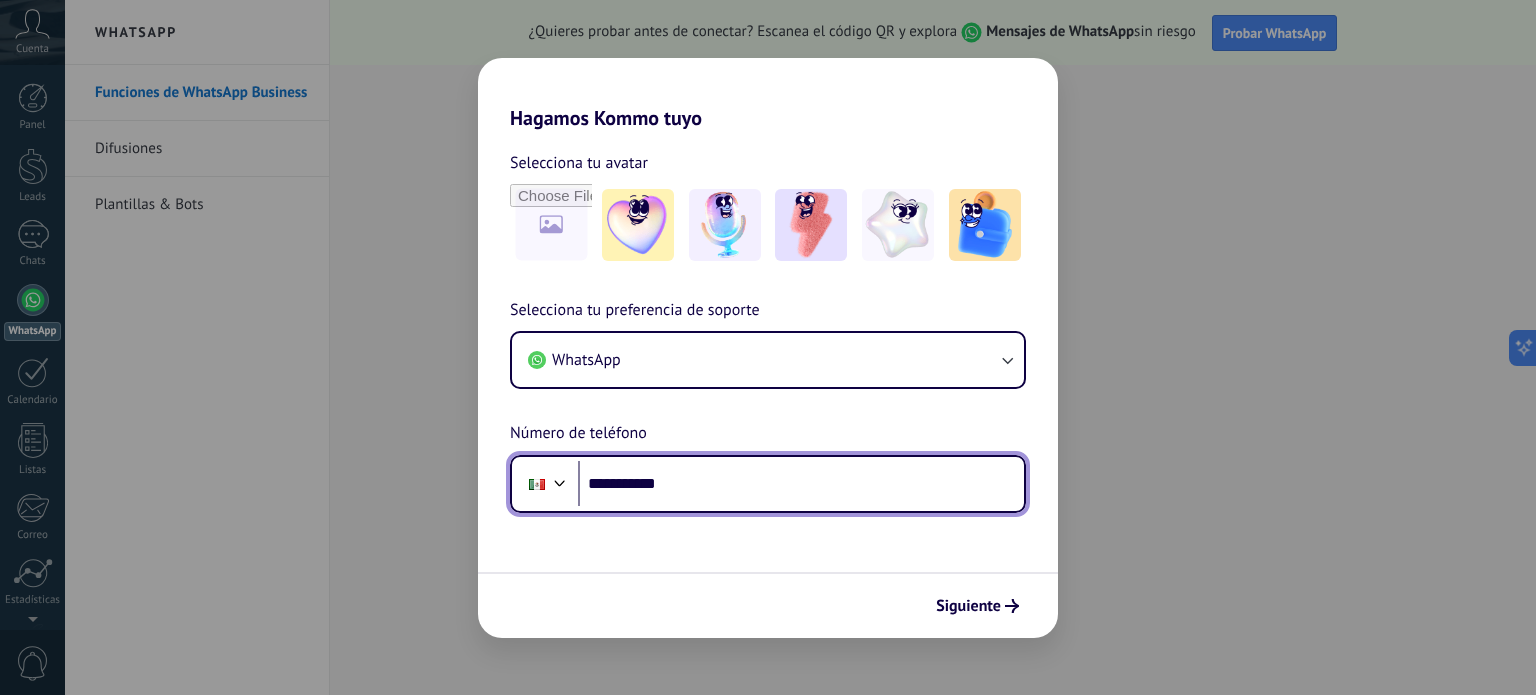 click on "**********" at bounding box center [801, 484] 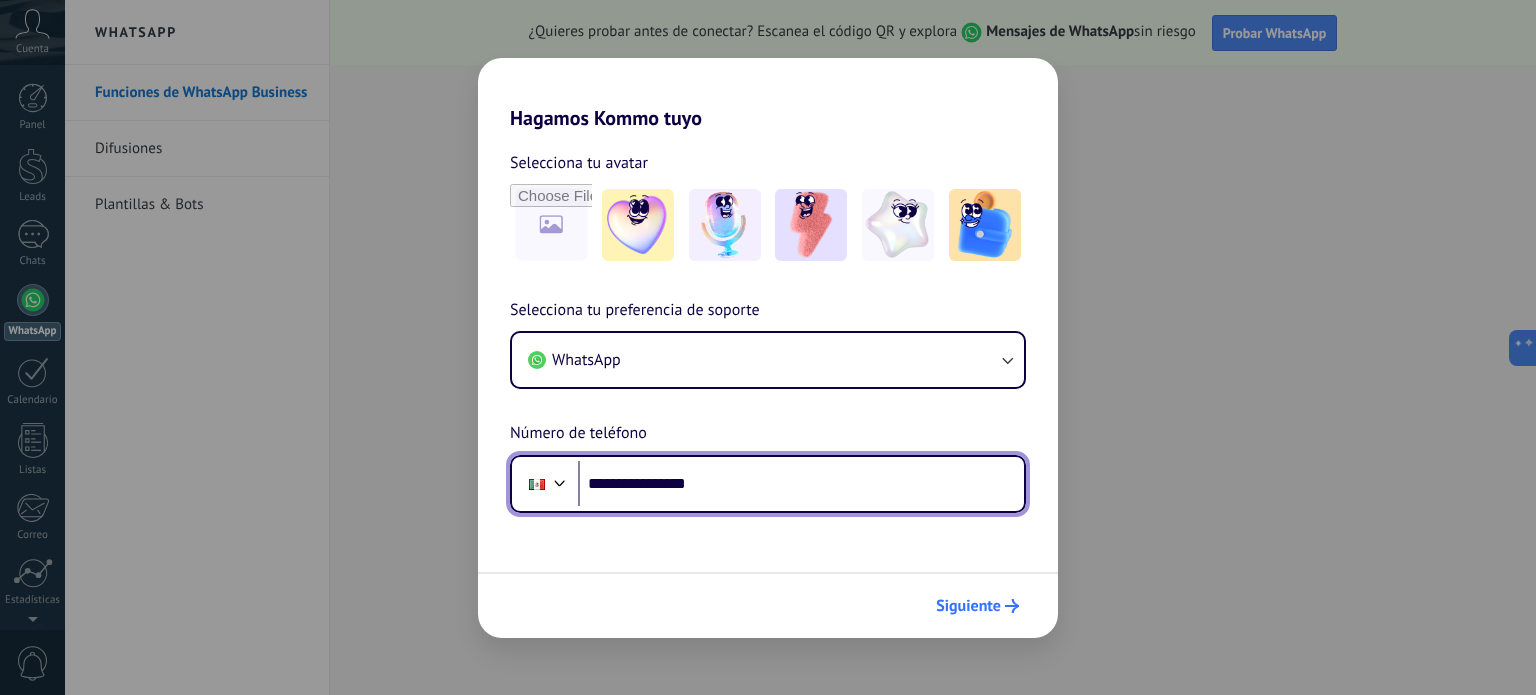 type on "**********" 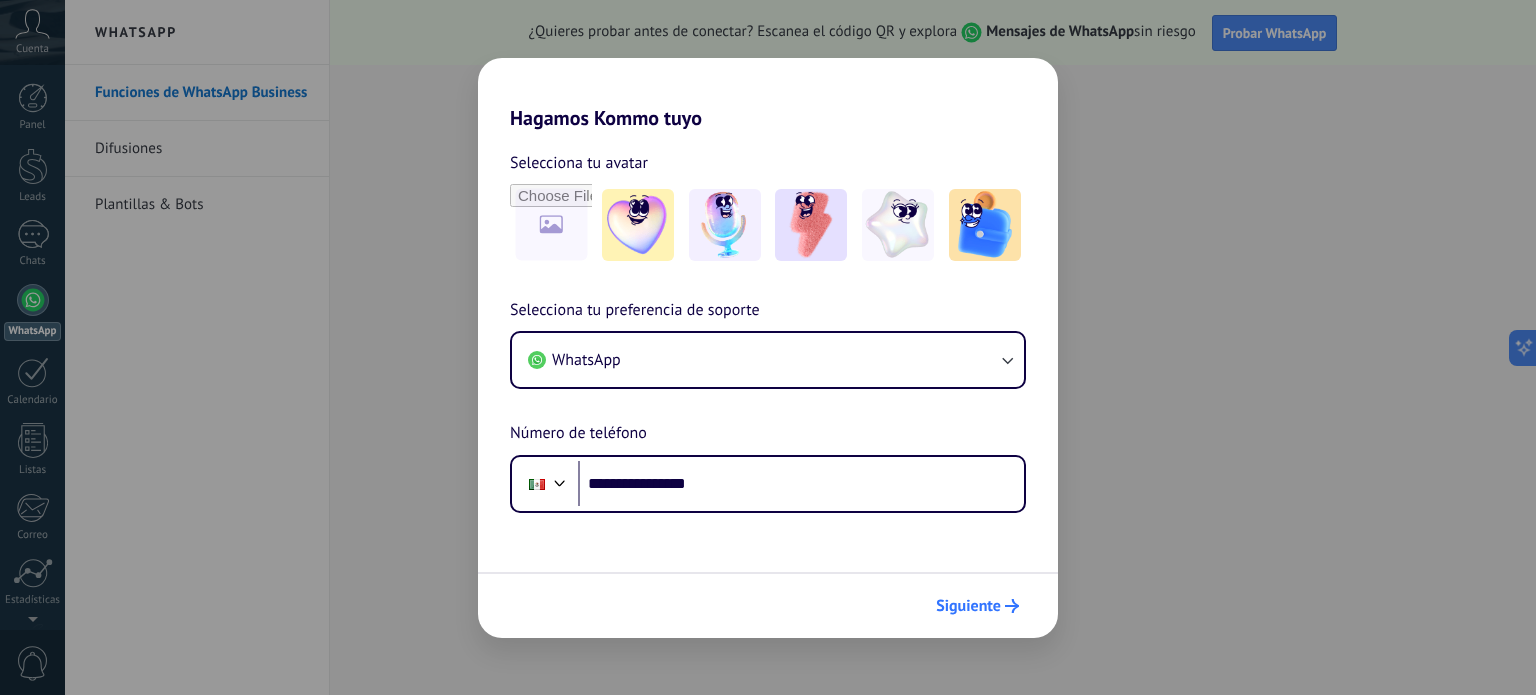 click on "Siguiente" at bounding box center (968, 606) 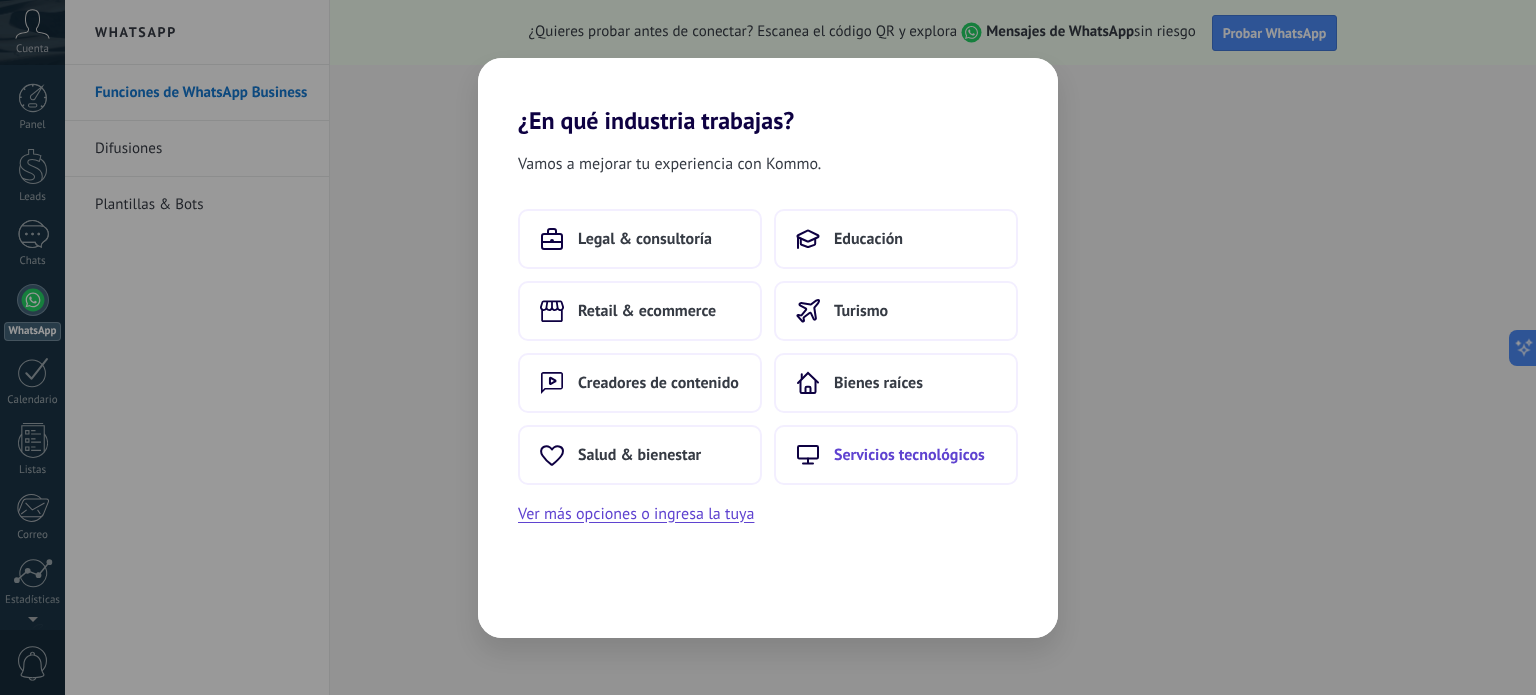 click on "Servicios tecnológicos" at bounding box center (896, 455) 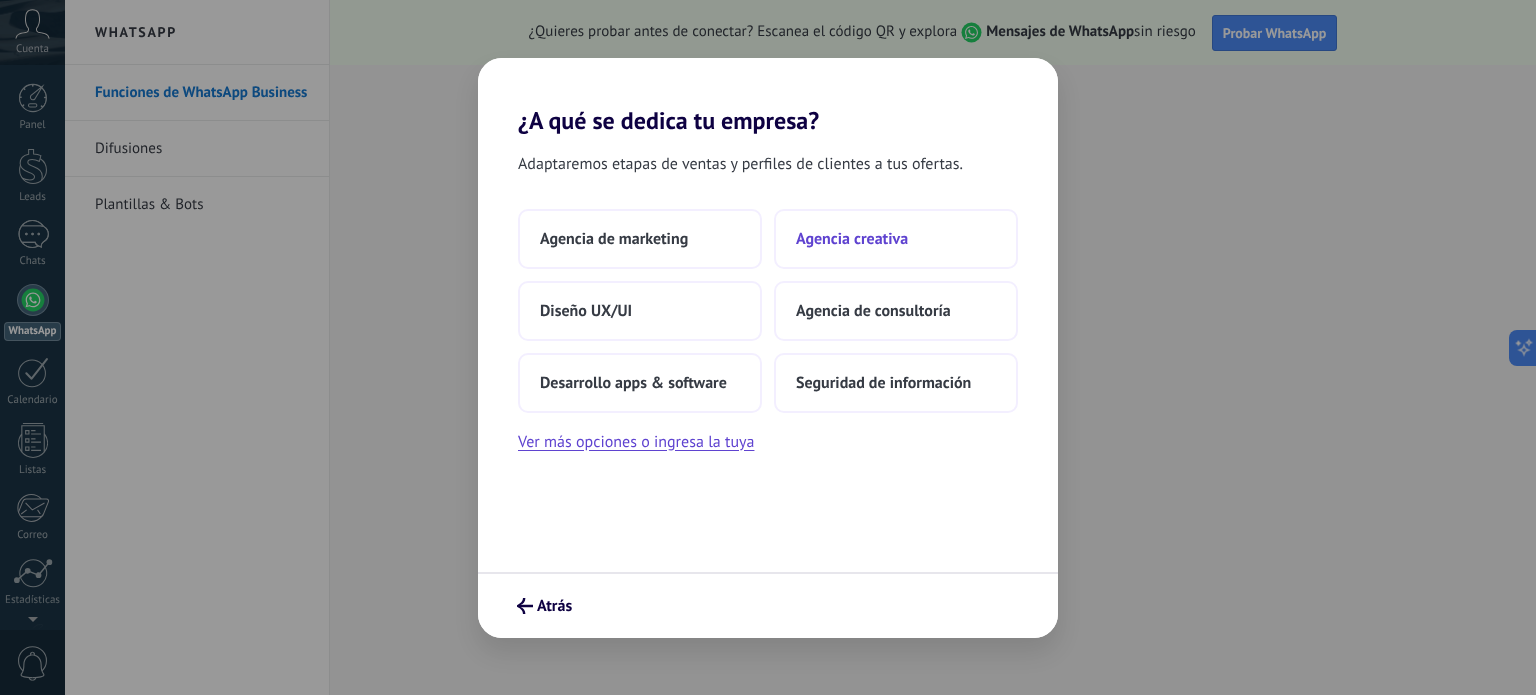 click on "Agencia creativa" at bounding box center (614, 239) 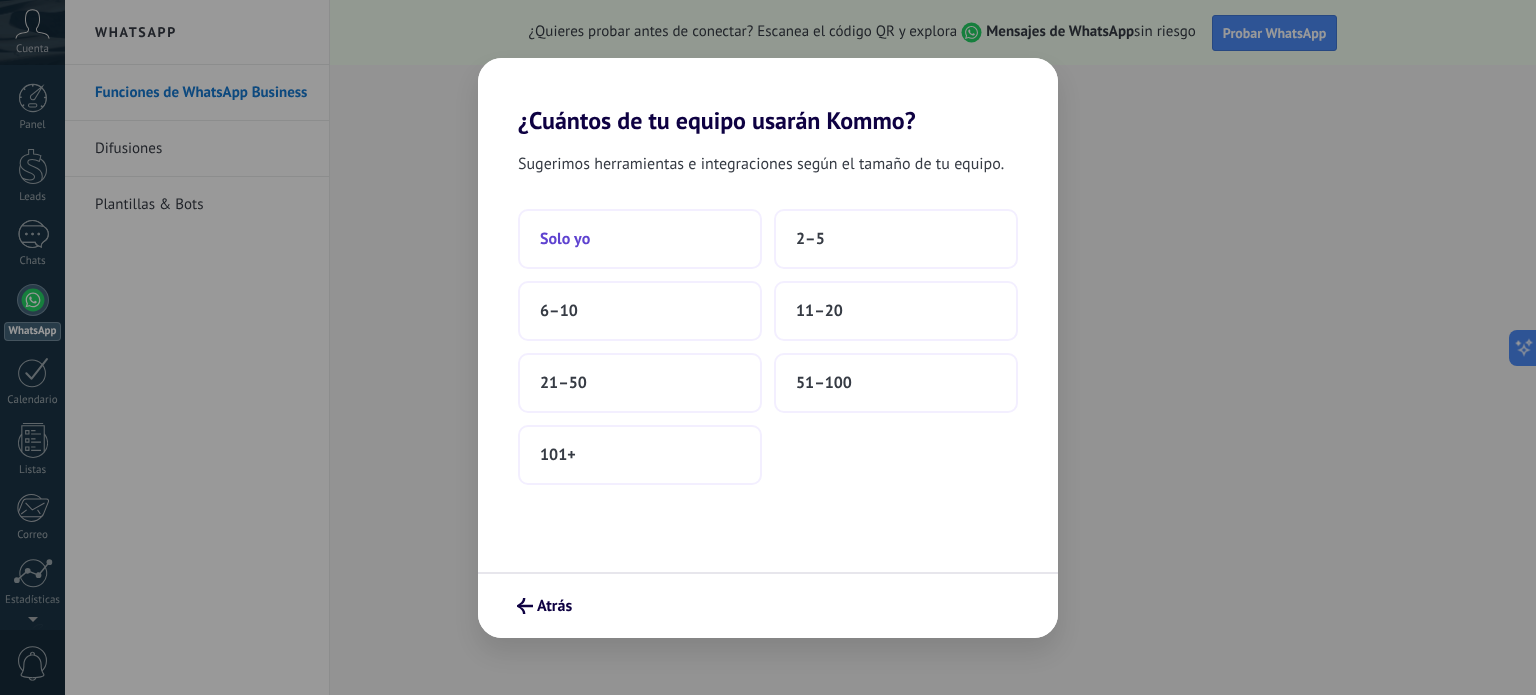 click on "Solo yo" at bounding box center [640, 239] 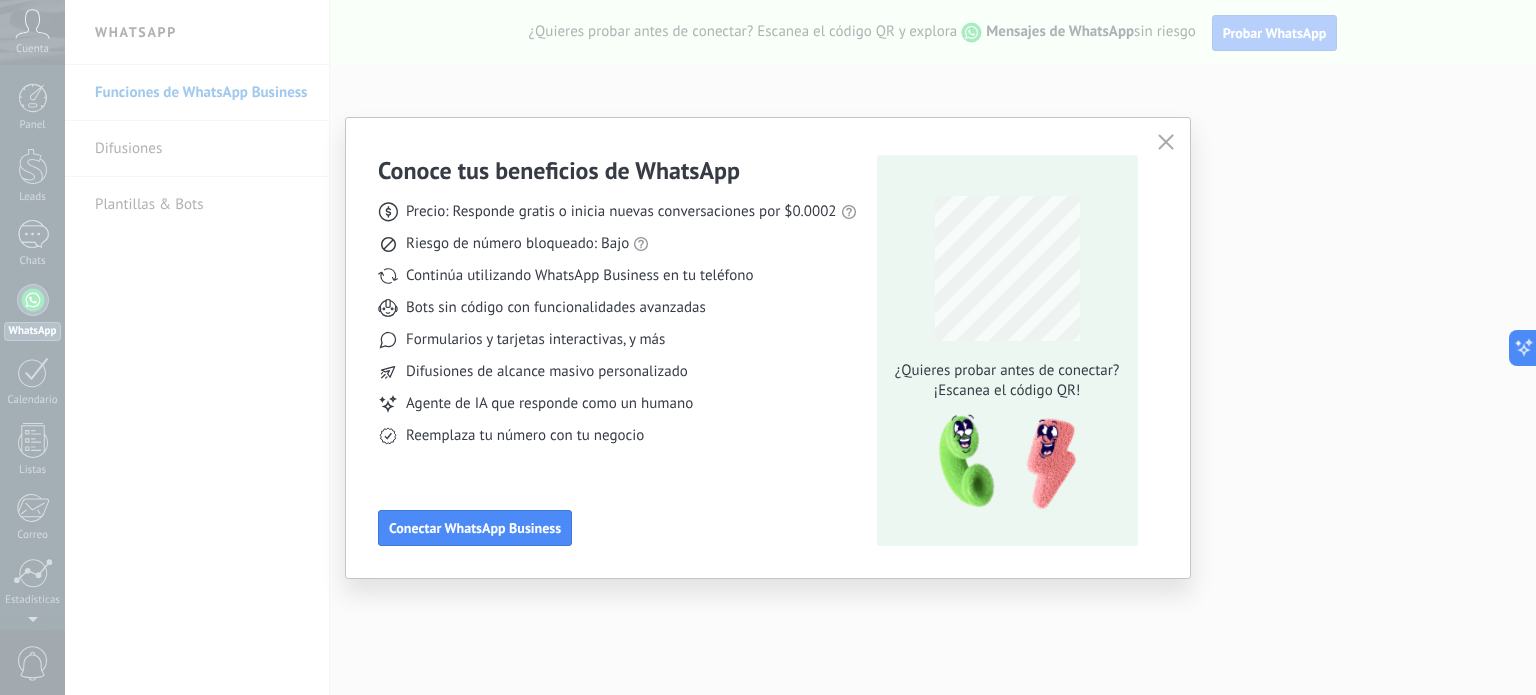 click on "Conoce tus beneficios de WhatsApp Precio: Responde gratis o inicia nuevas conversaciones por $0.0002 Riesgo de número bloqueado: Bajo Continúa utilizando WhatsApp Business en tu teléfono Bots sin código con funcionalidades avanzadas Formularios y tarjetas interactivas, y más Difusiones de alcance masivo personalizado Agente de IA que responde como un humano Reemplaza tu número con tu negocio Conectar WhatsApp Business ¿Quieres probar antes de conectar? ¡Escanea el código QR!" at bounding box center [768, 347] 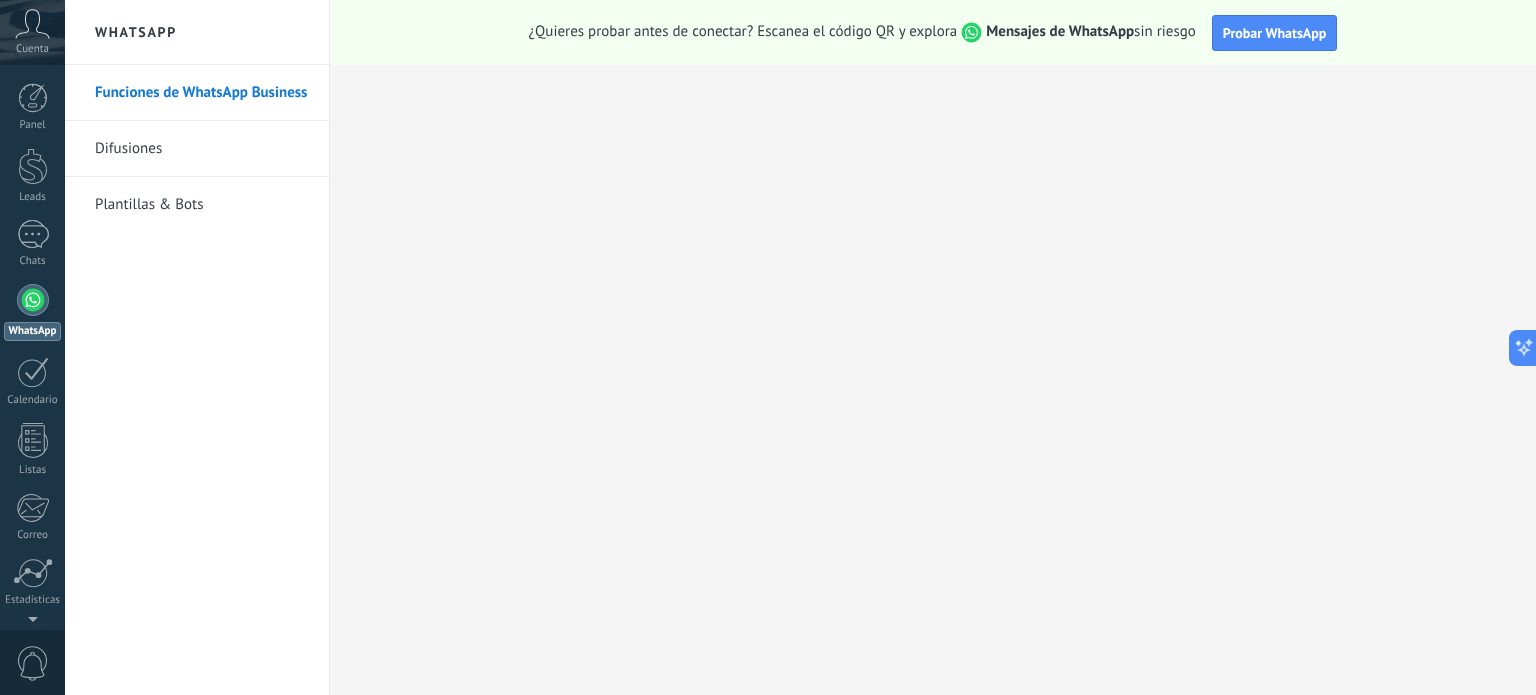 scroll, scrollTop: 136, scrollLeft: 0, axis: vertical 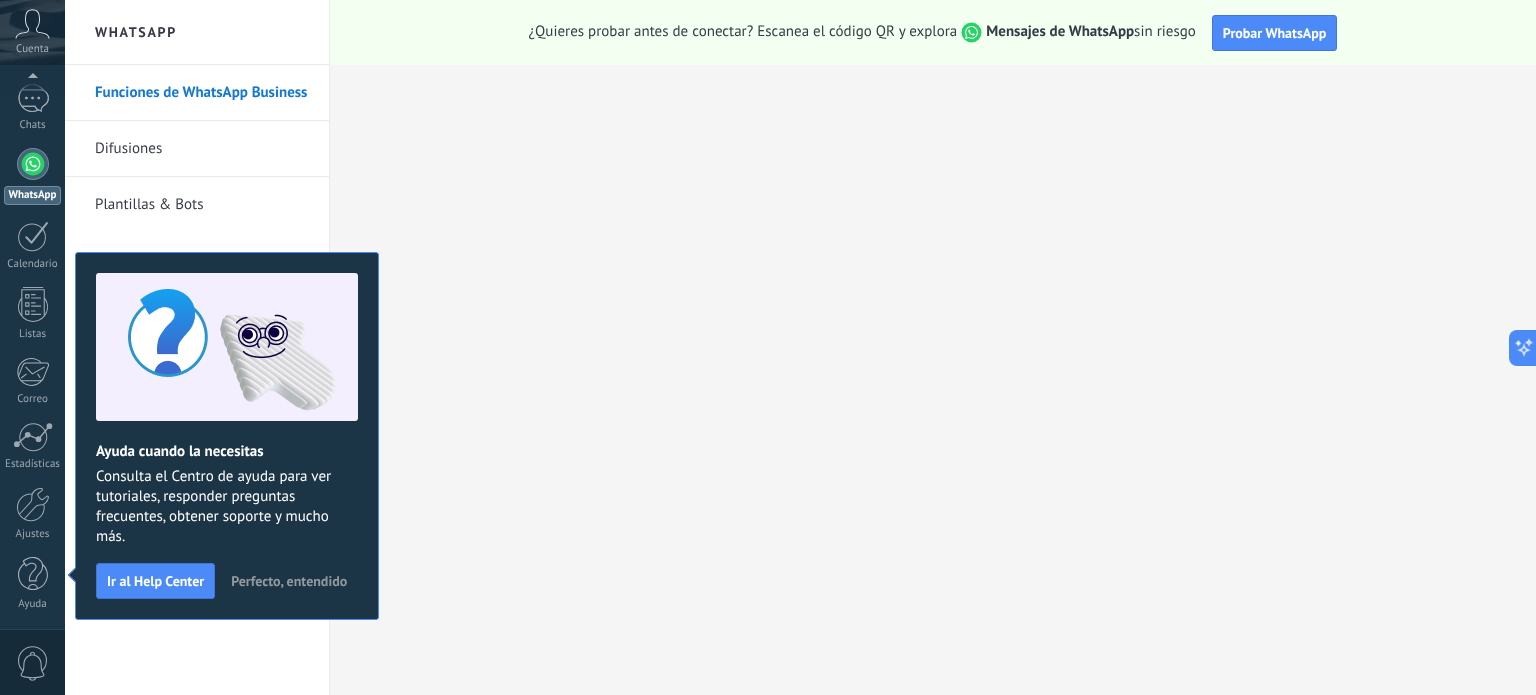 click on "Perfecto, entendido" at bounding box center [289, 581] 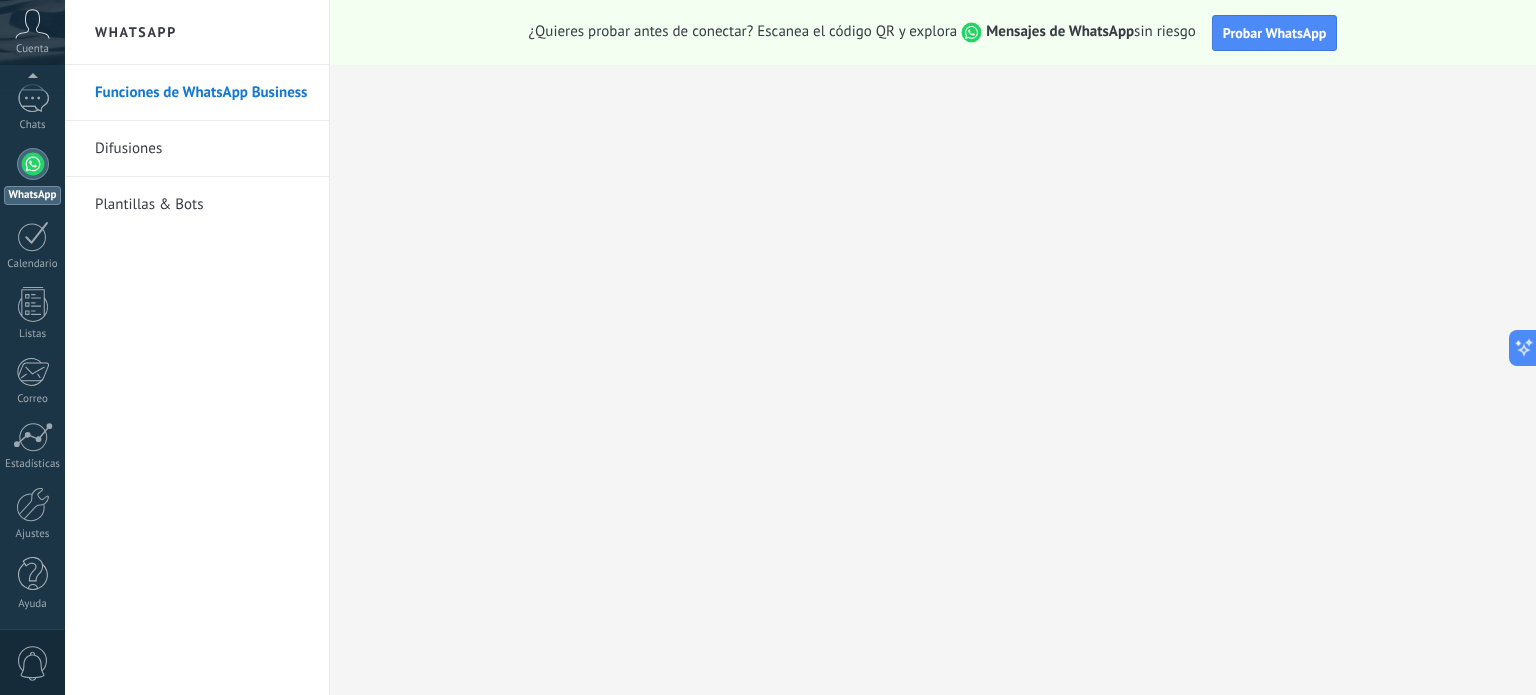 click on "WhatsApp" at bounding box center (32, 176) 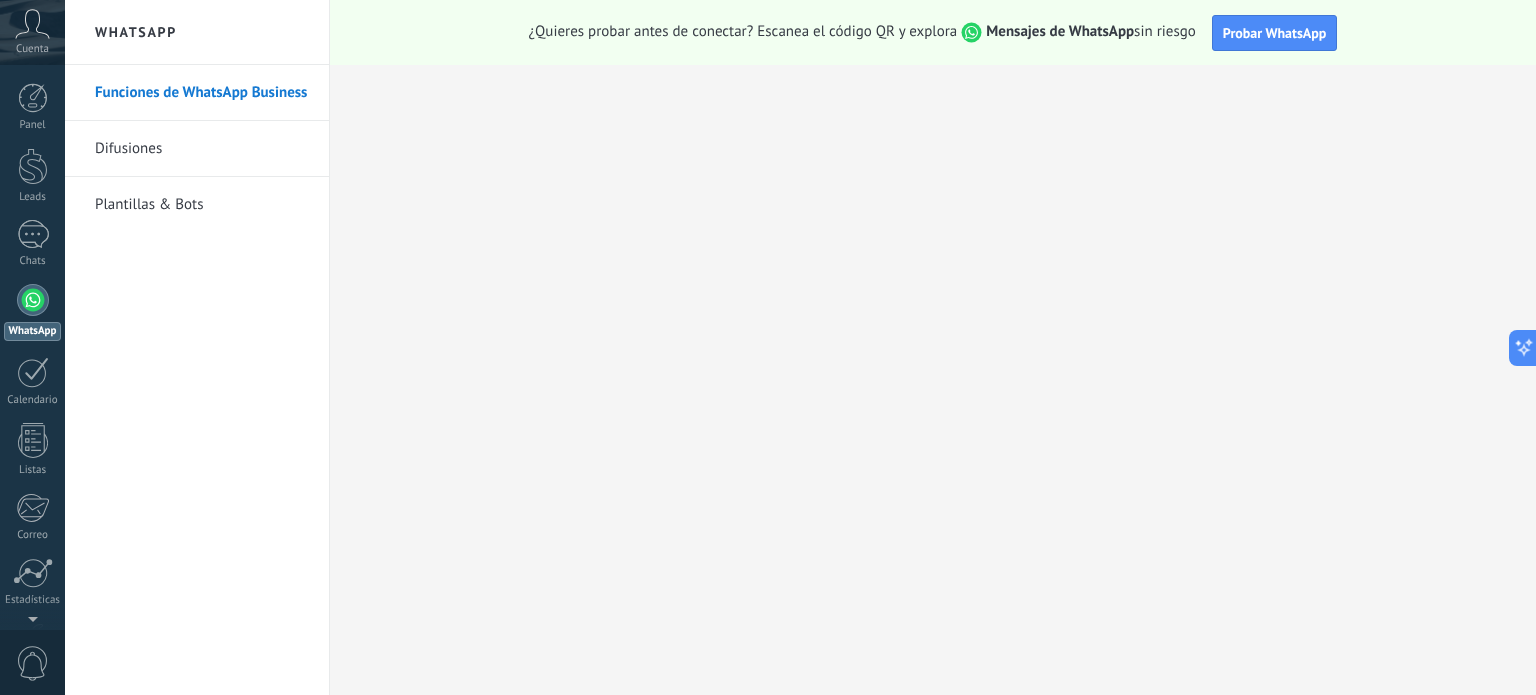 click on "Funciones de WhatsApp Business" at bounding box center [202, 93] 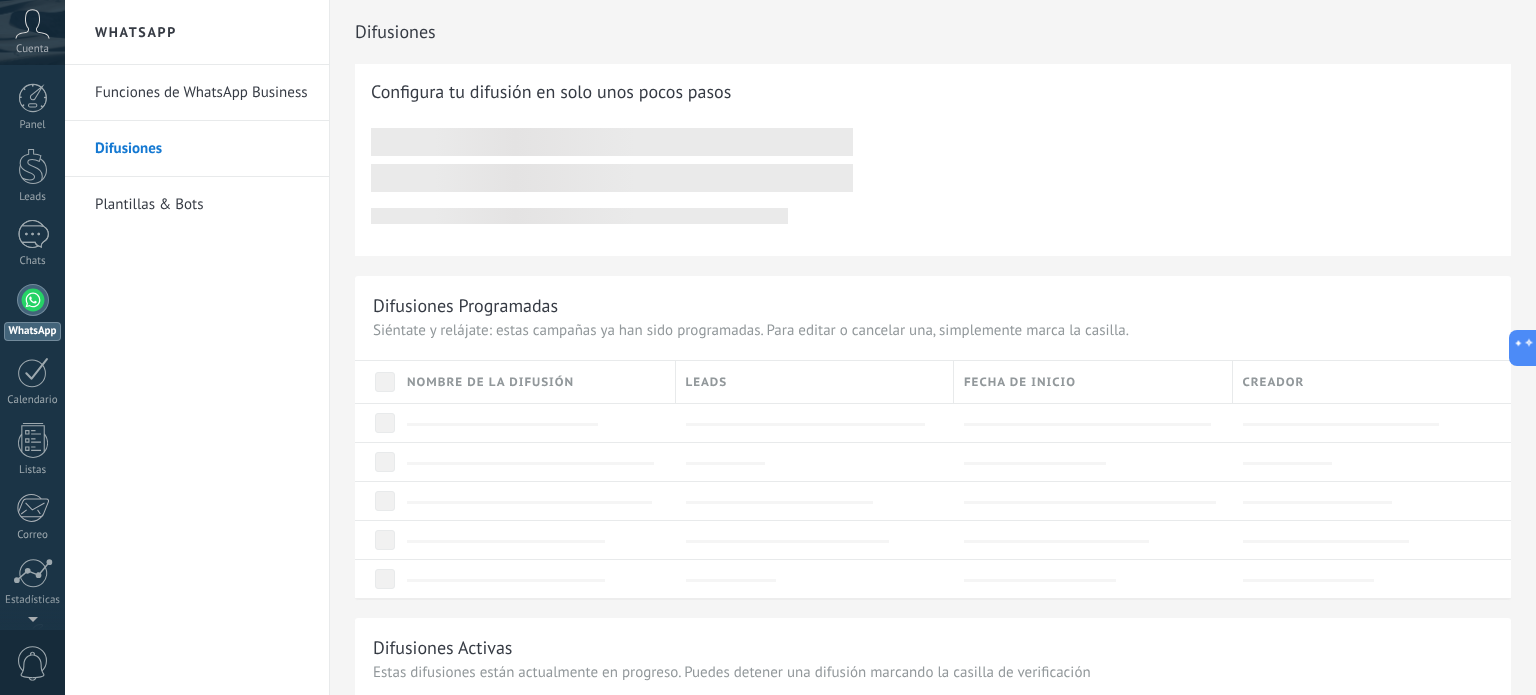 click on "Plantillas & Bots" at bounding box center [202, 205] 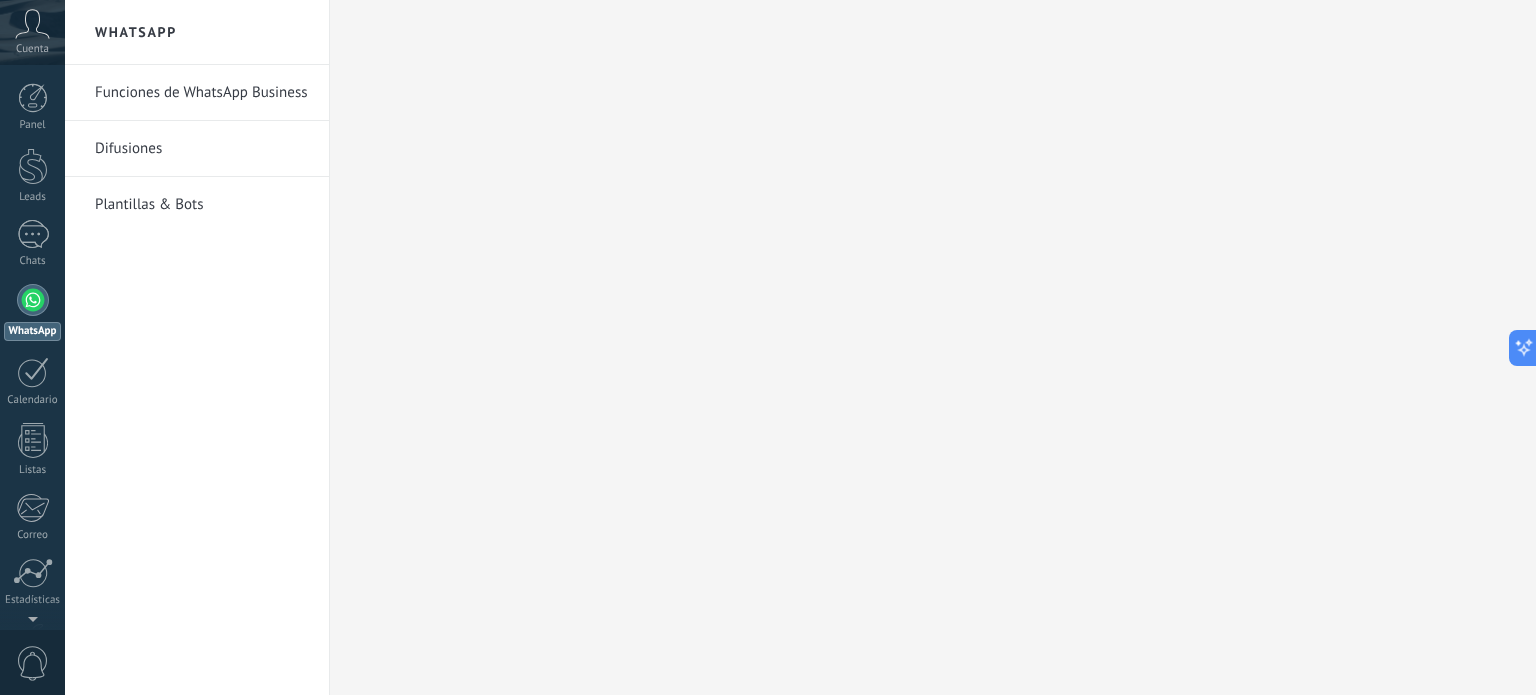 click on "Plantillas & Bots" at bounding box center (202, 205) 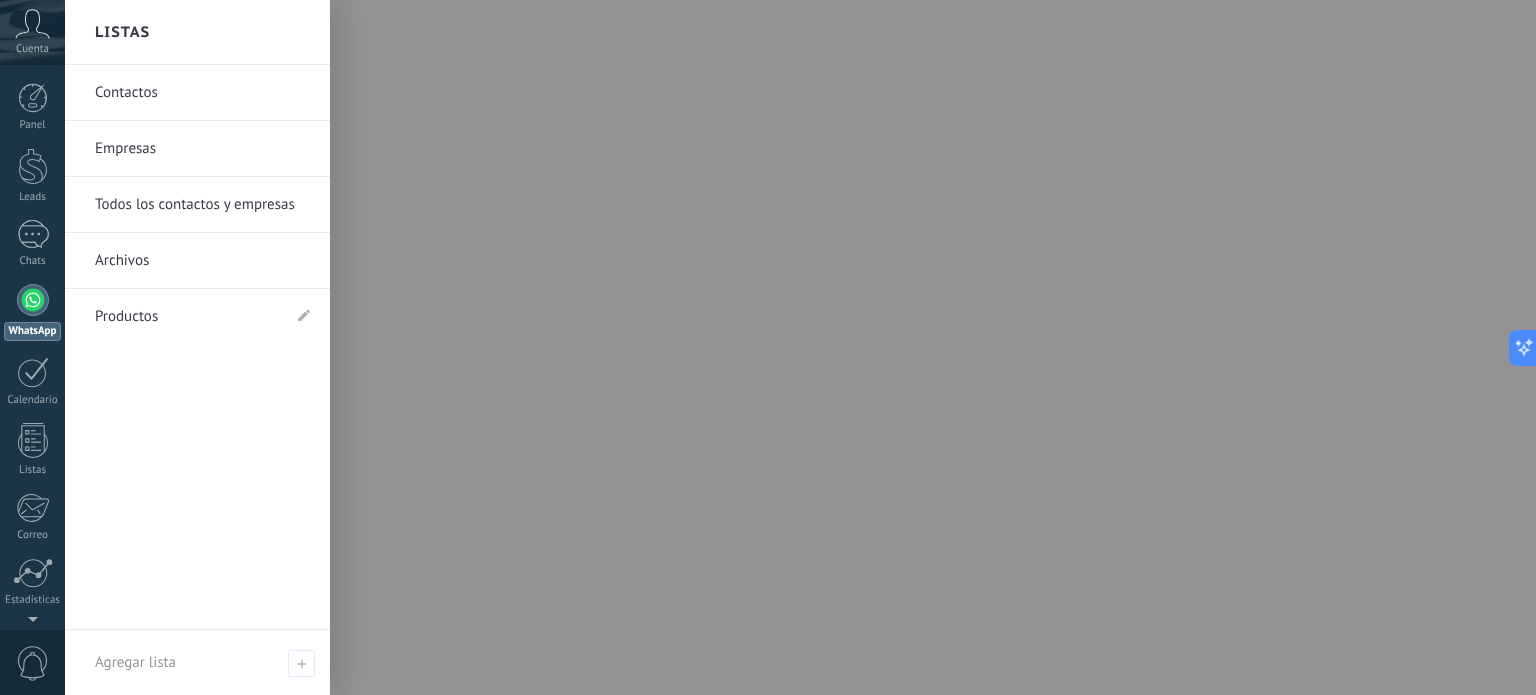 click on "Productos" at bounding box center [187, 317] 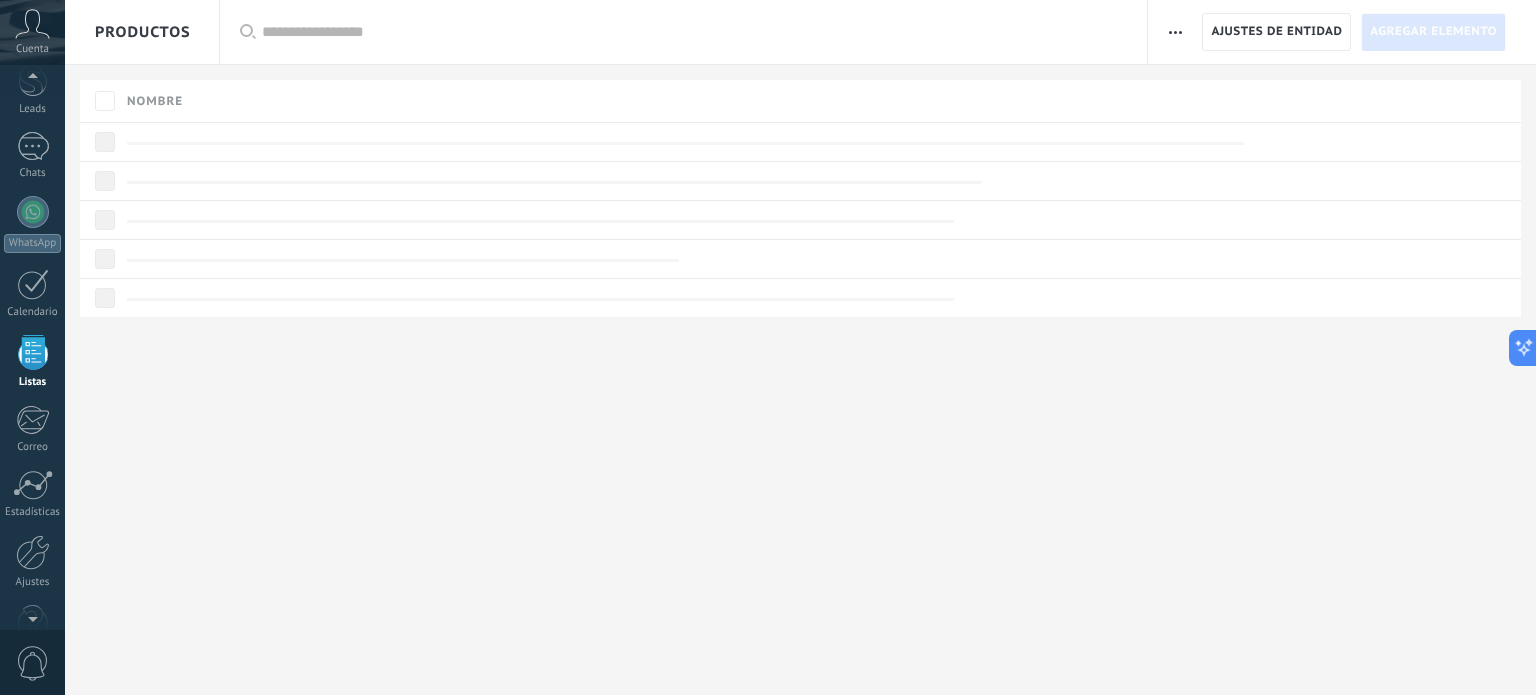 scroll, scrollTop: 84, scrollLeft: 0, axis: vertical 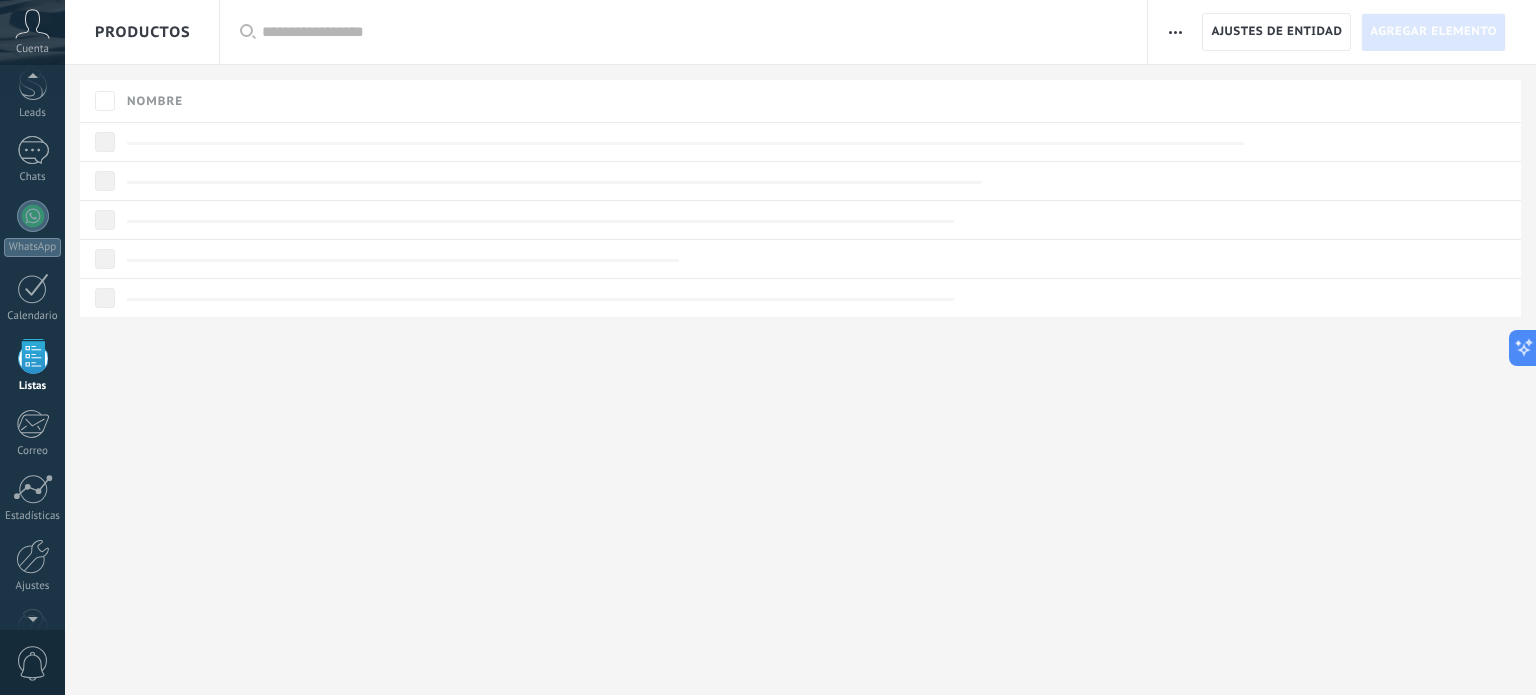 click at bounding box center (32, 24) 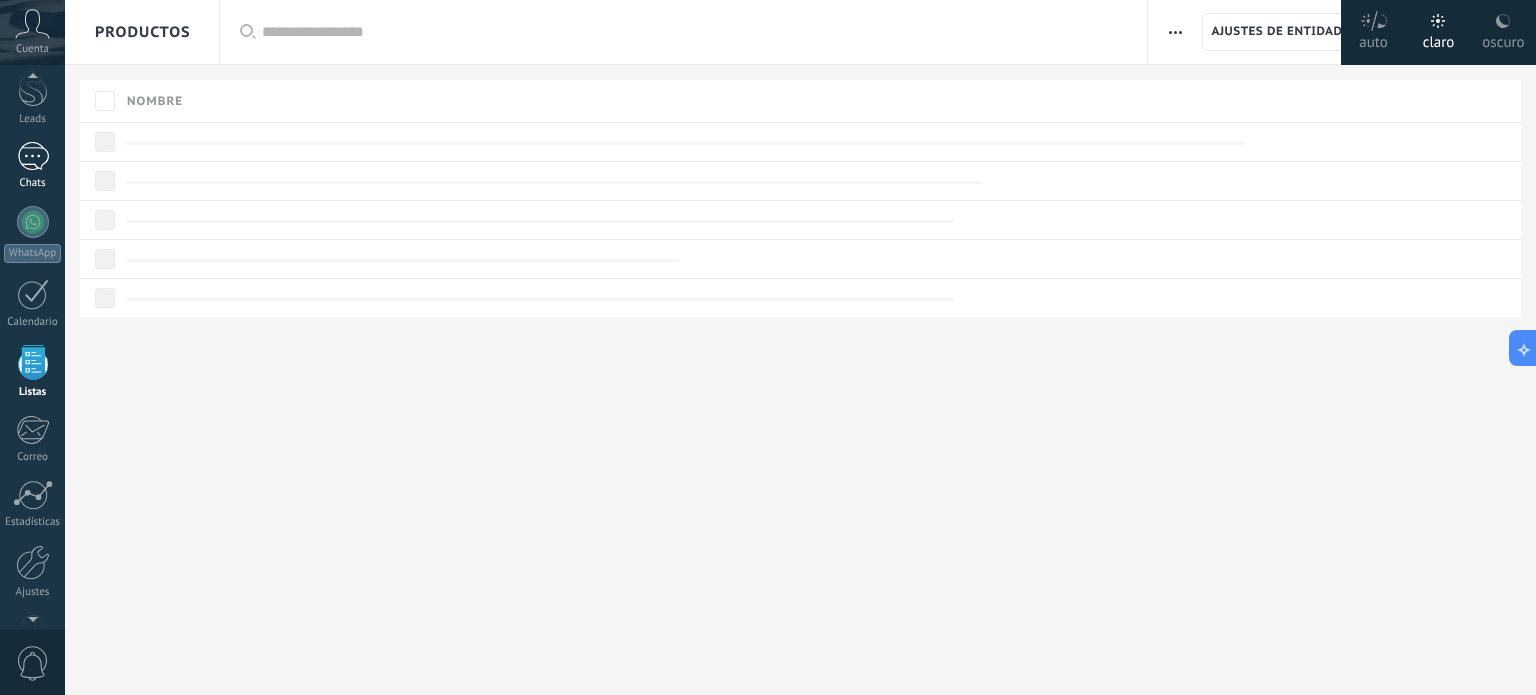 scroll, scrollTop: 0, scrollLeft: 0, axis: both 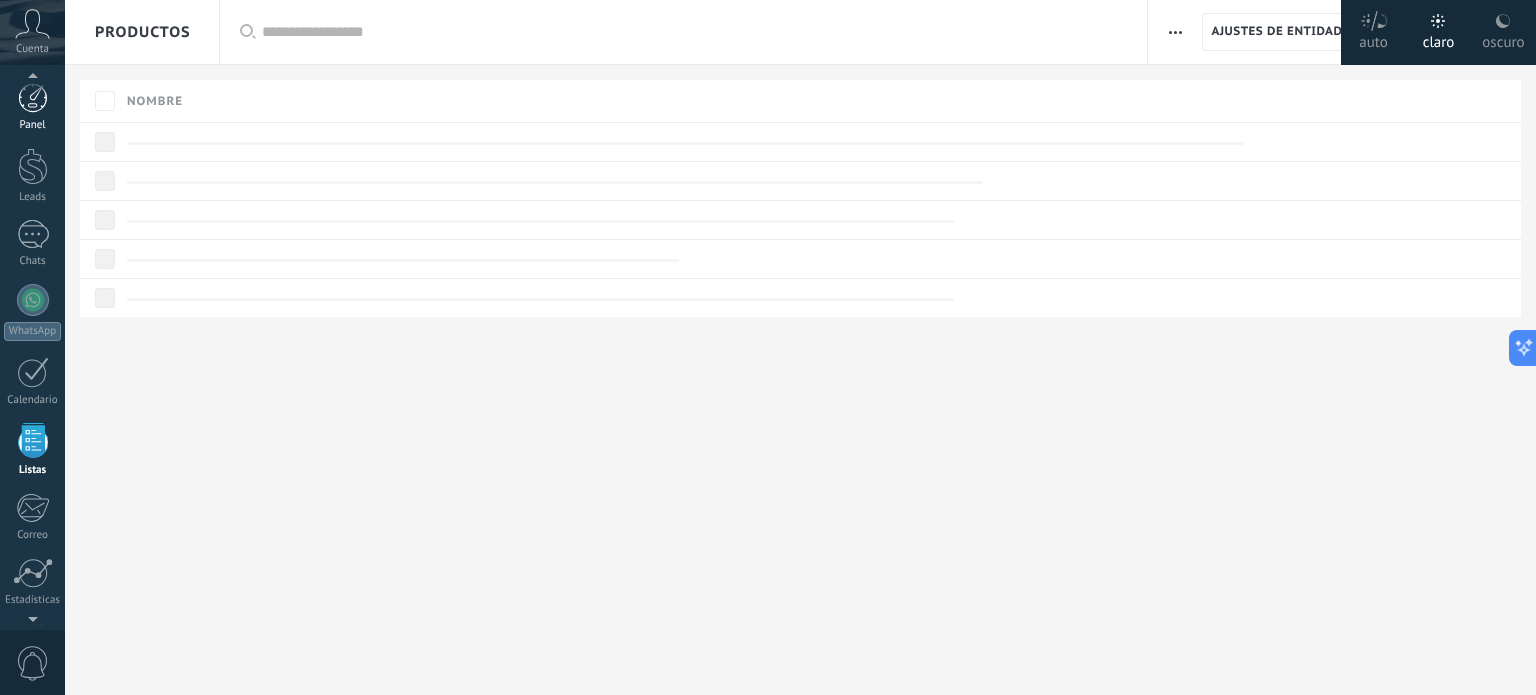 click at bounding box center (33, 98) 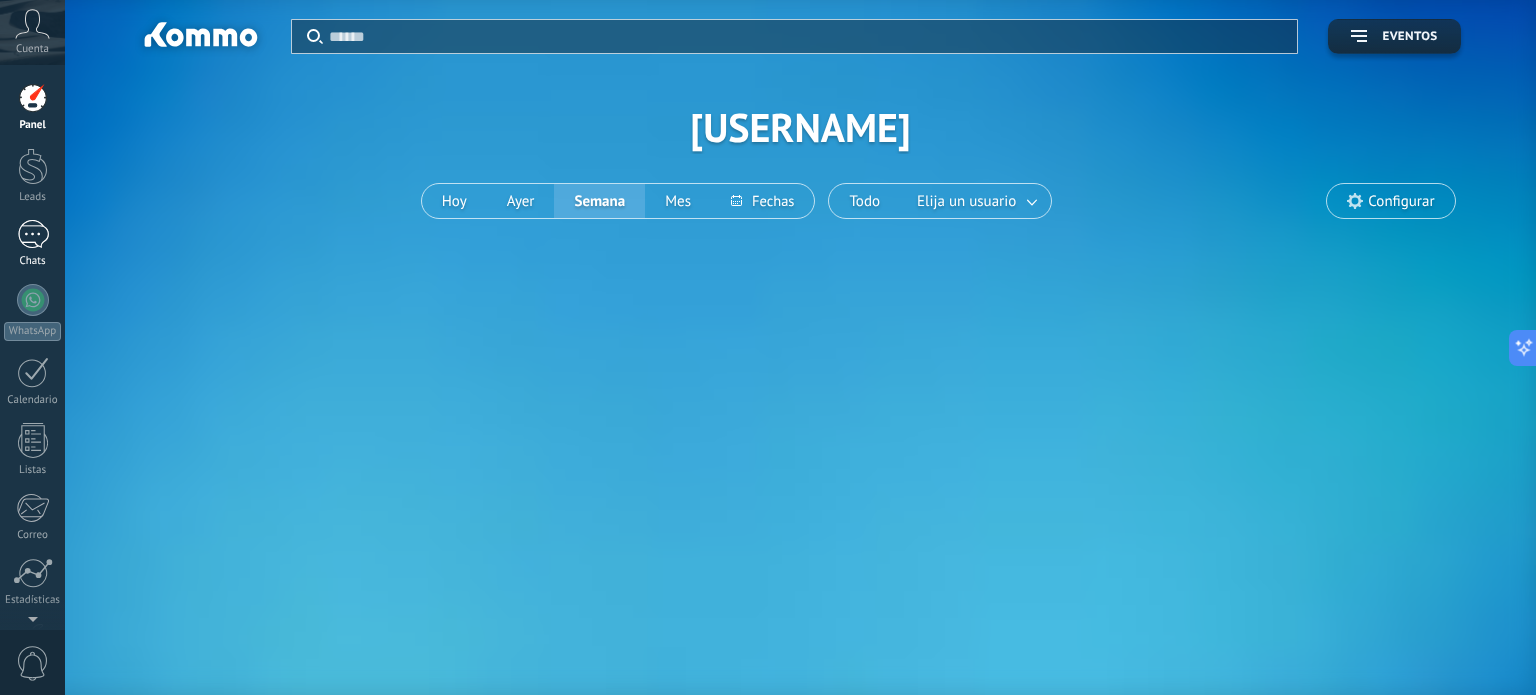 click on "Chats" at bounding box center (32, 244) 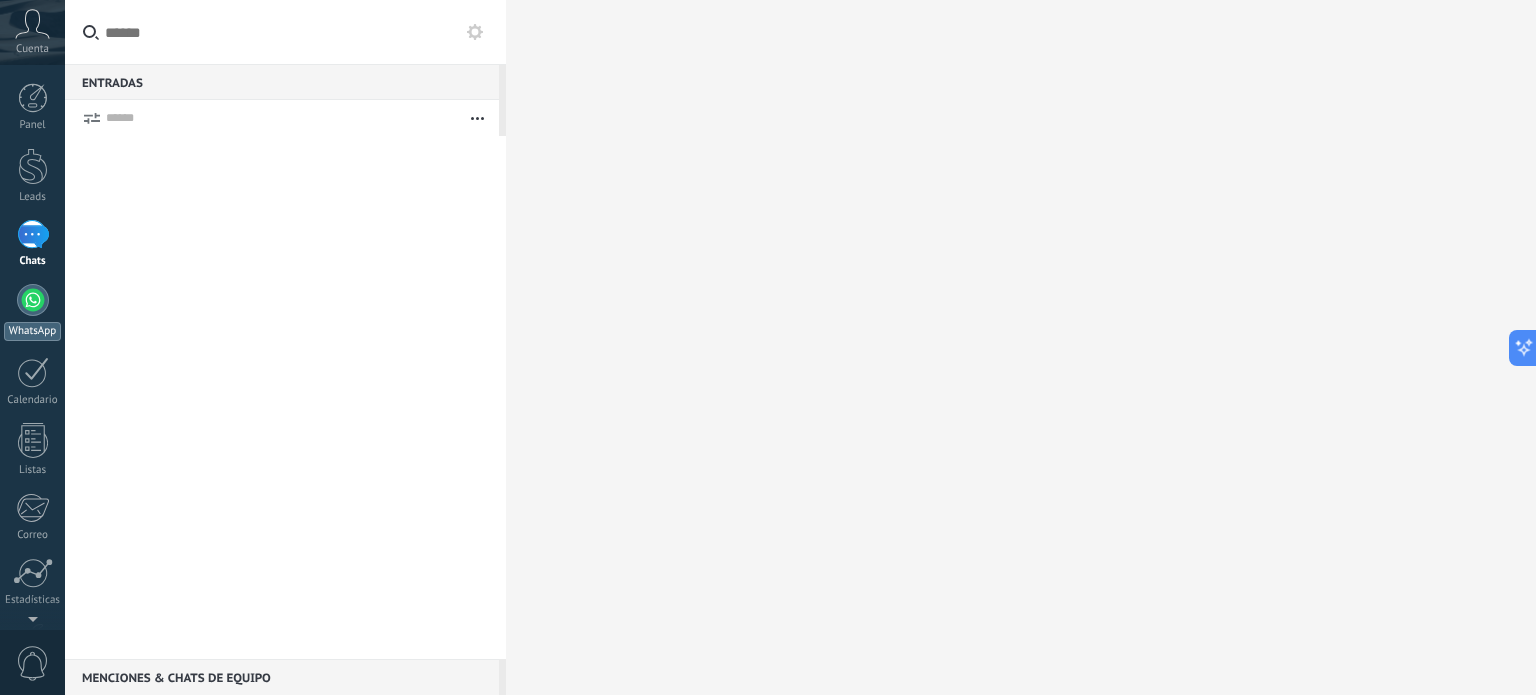 click on "WhatsApp" at bounding box center [32, 312] 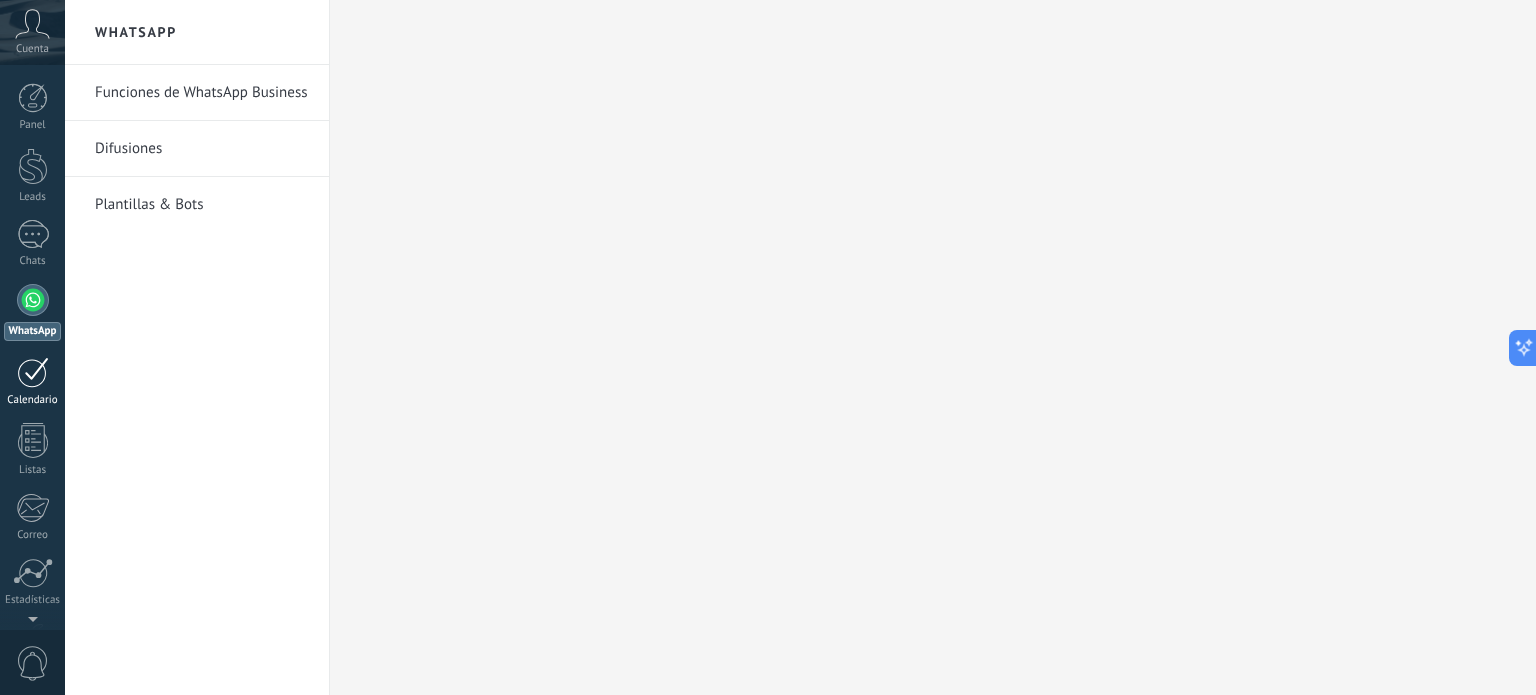 click at bounding box center [33, 372] 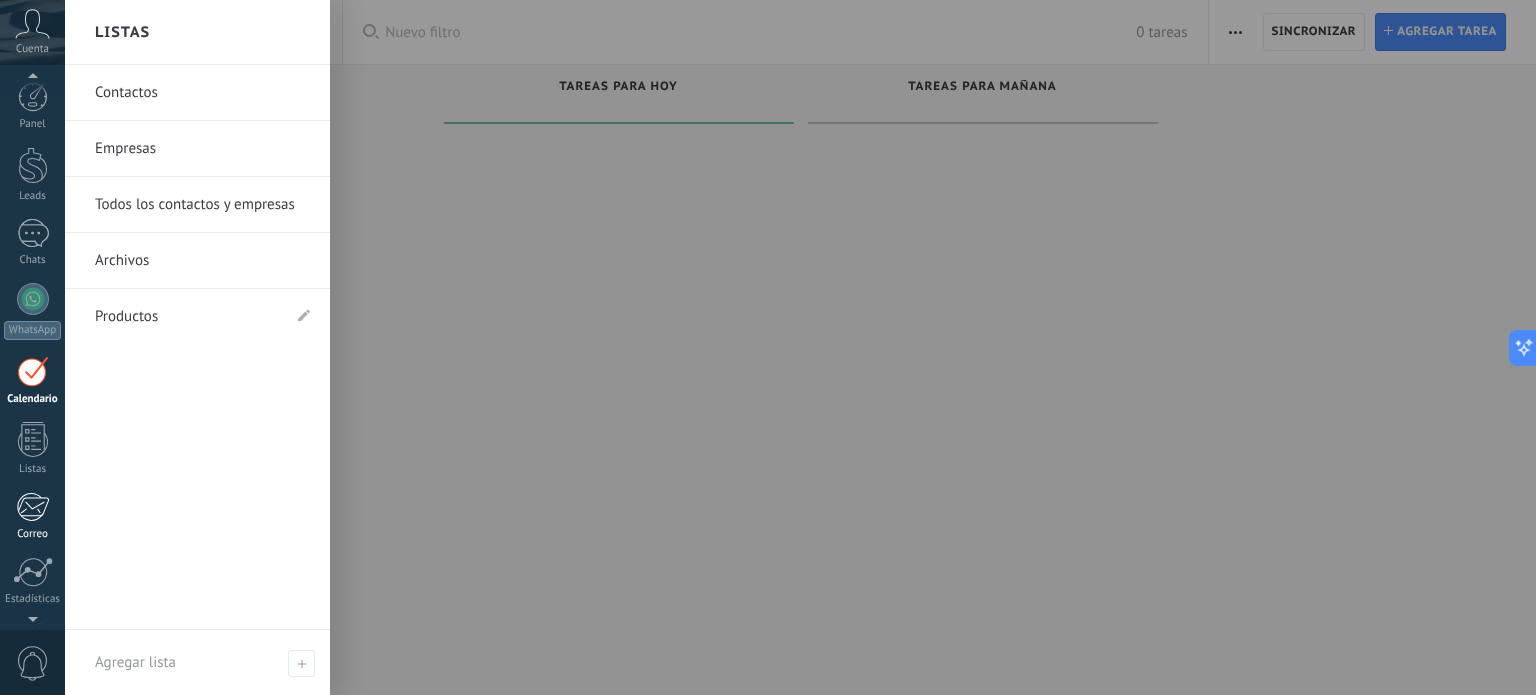scroll, scrollTop: 0, scrollLeft: 0, axis: both 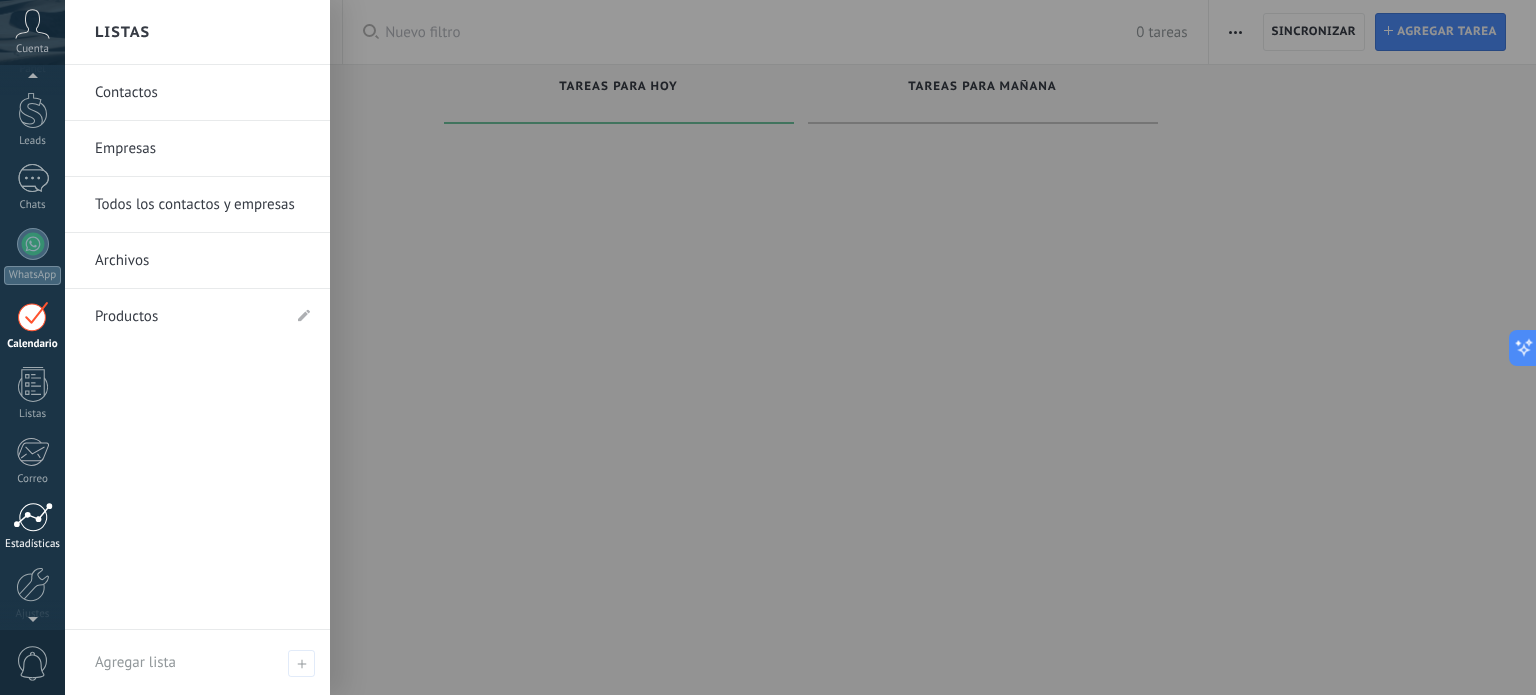 click on "Panel
Leads
Chats
WhatsApp
Clientes" at bounding box center [32, 369] 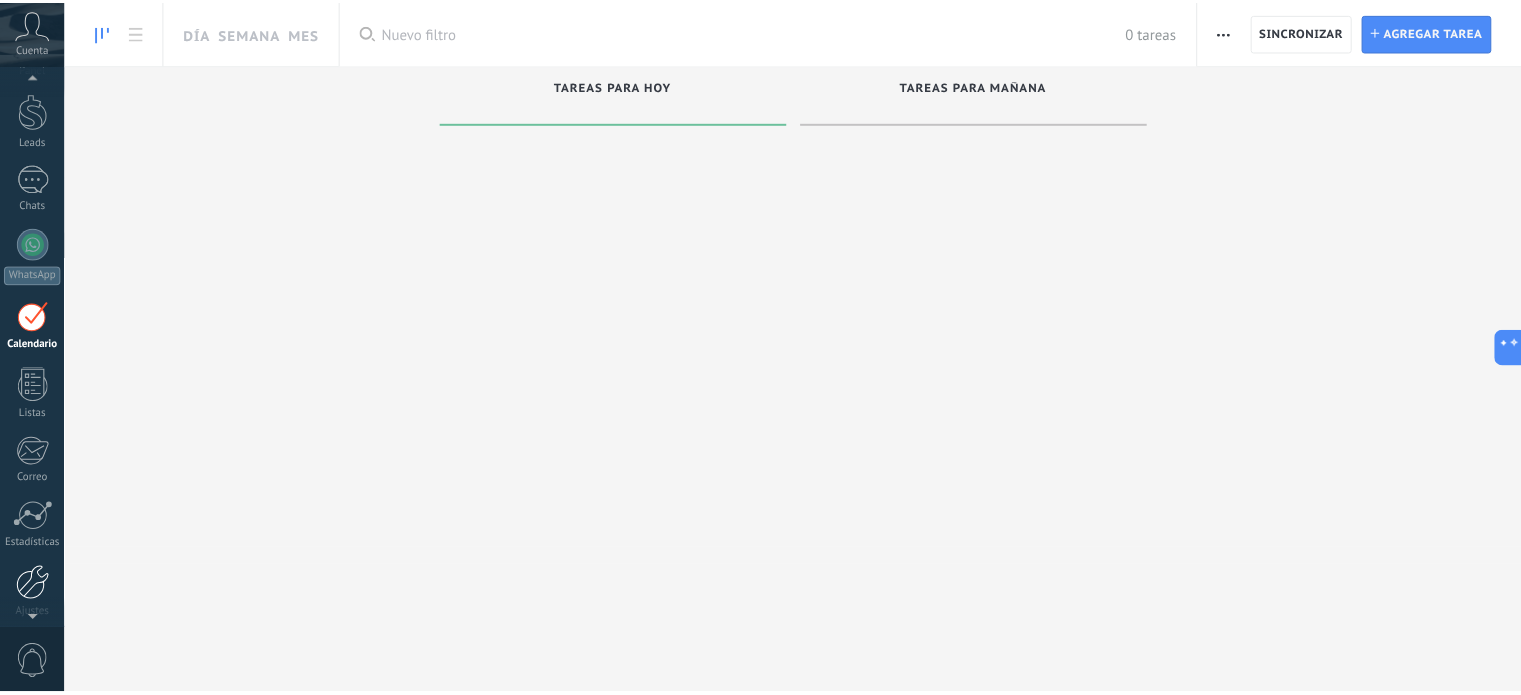 scroll, scrollTop: 136, scrollLeft: 0, axis: vertical 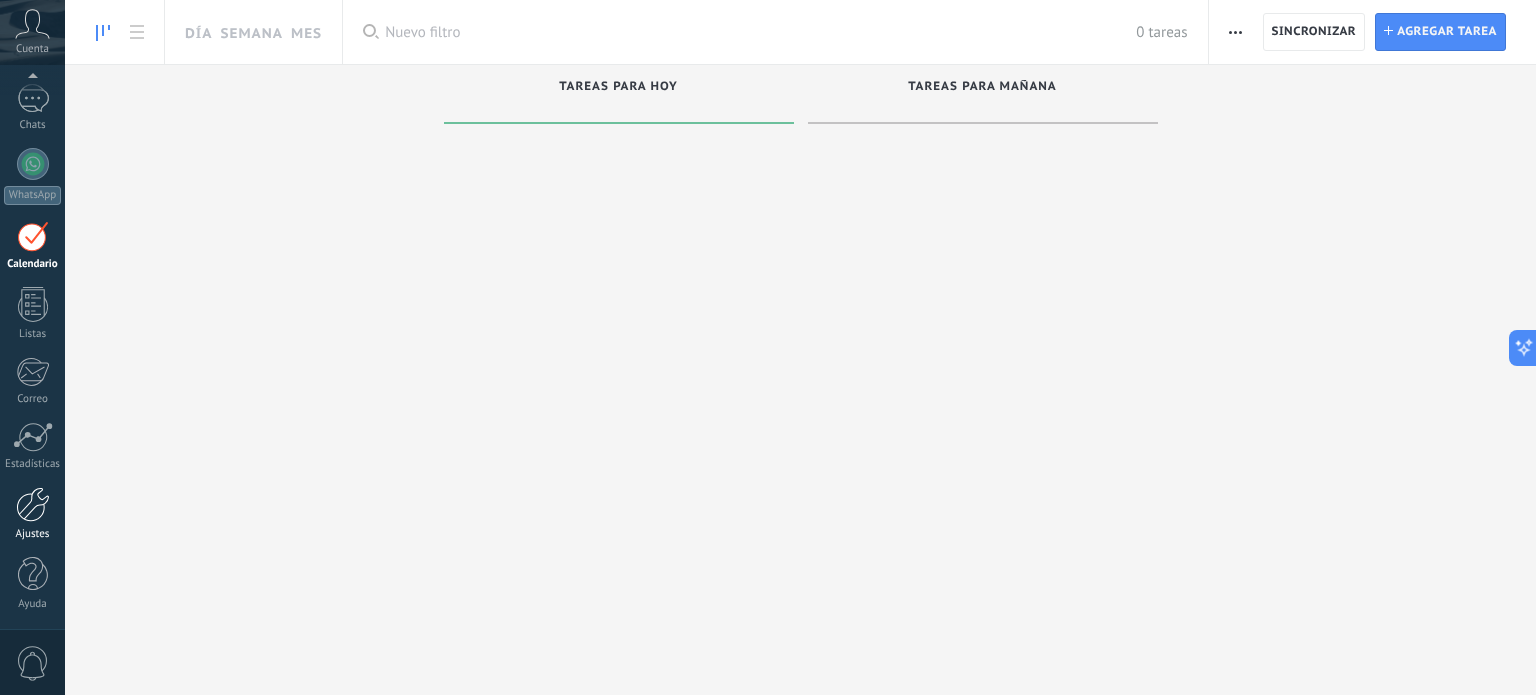 click at bounding box center (33, 504) 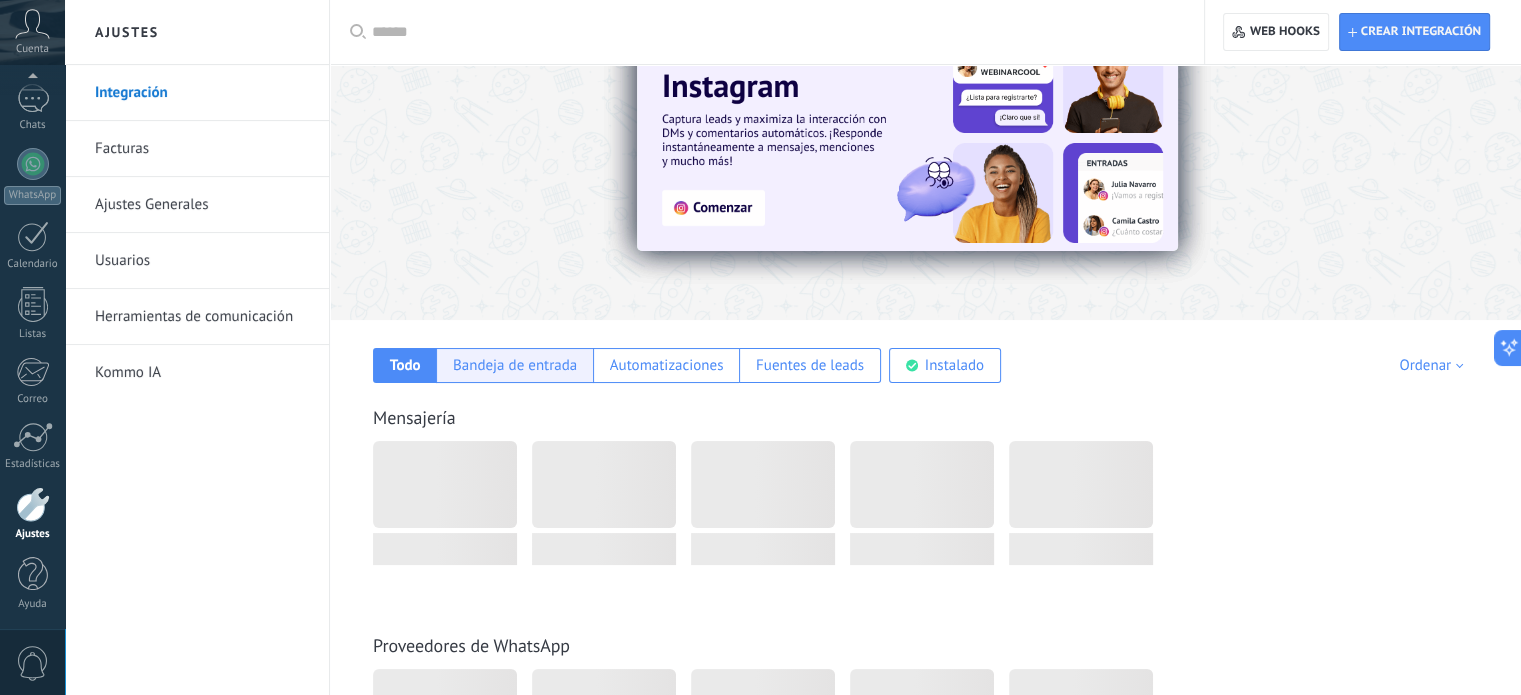 scroll, scrollTop: 0, scrollLeft: 0, axis: both 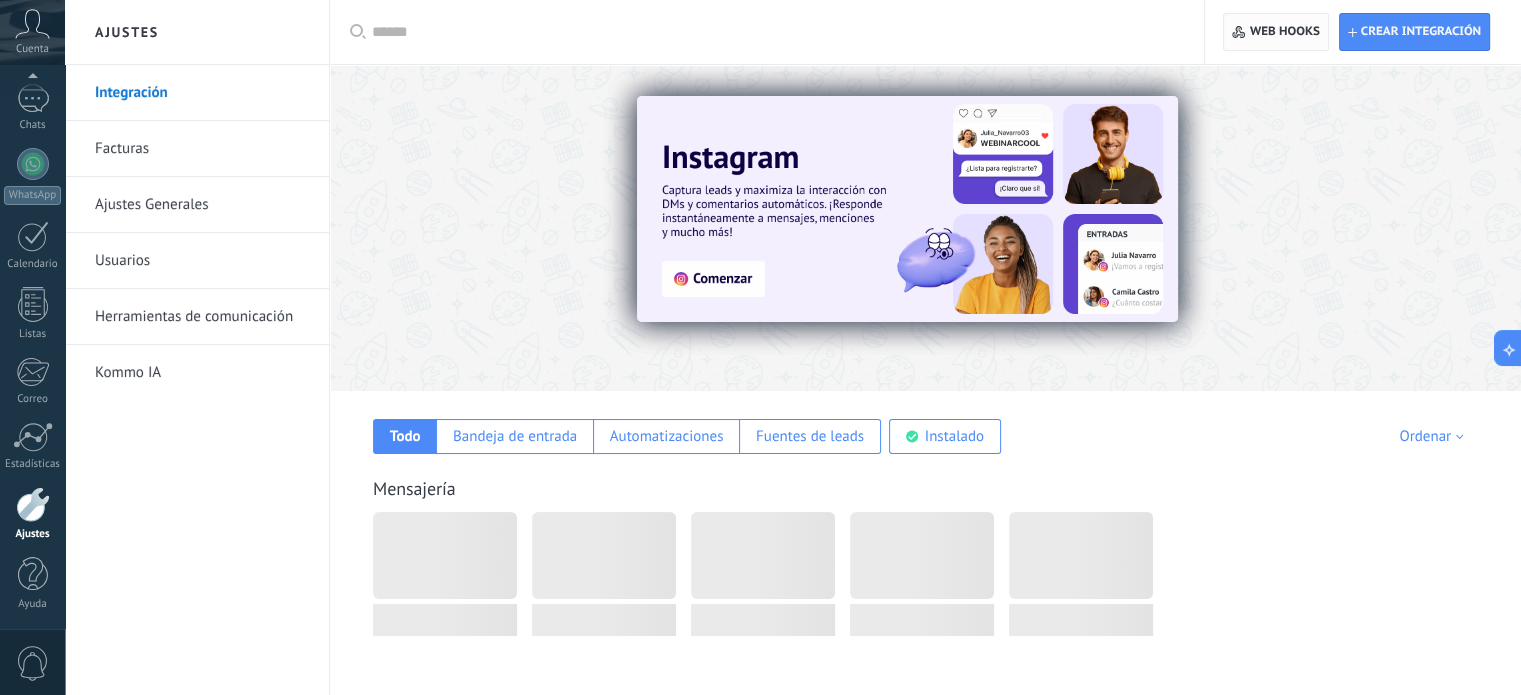 click on "Web hooks  0" at bounding box center (1275, 32) 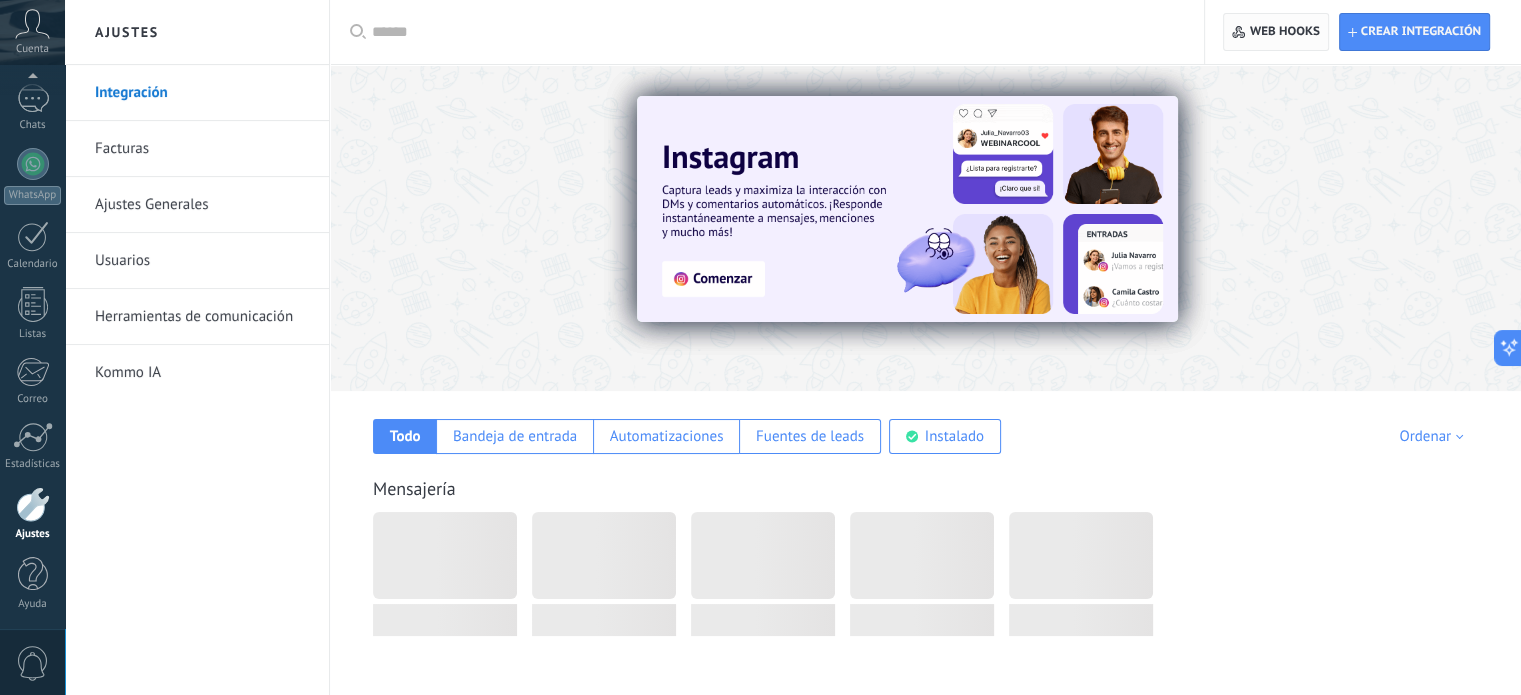 click on "Web hooks  0" at bounding box center [1285, 32] 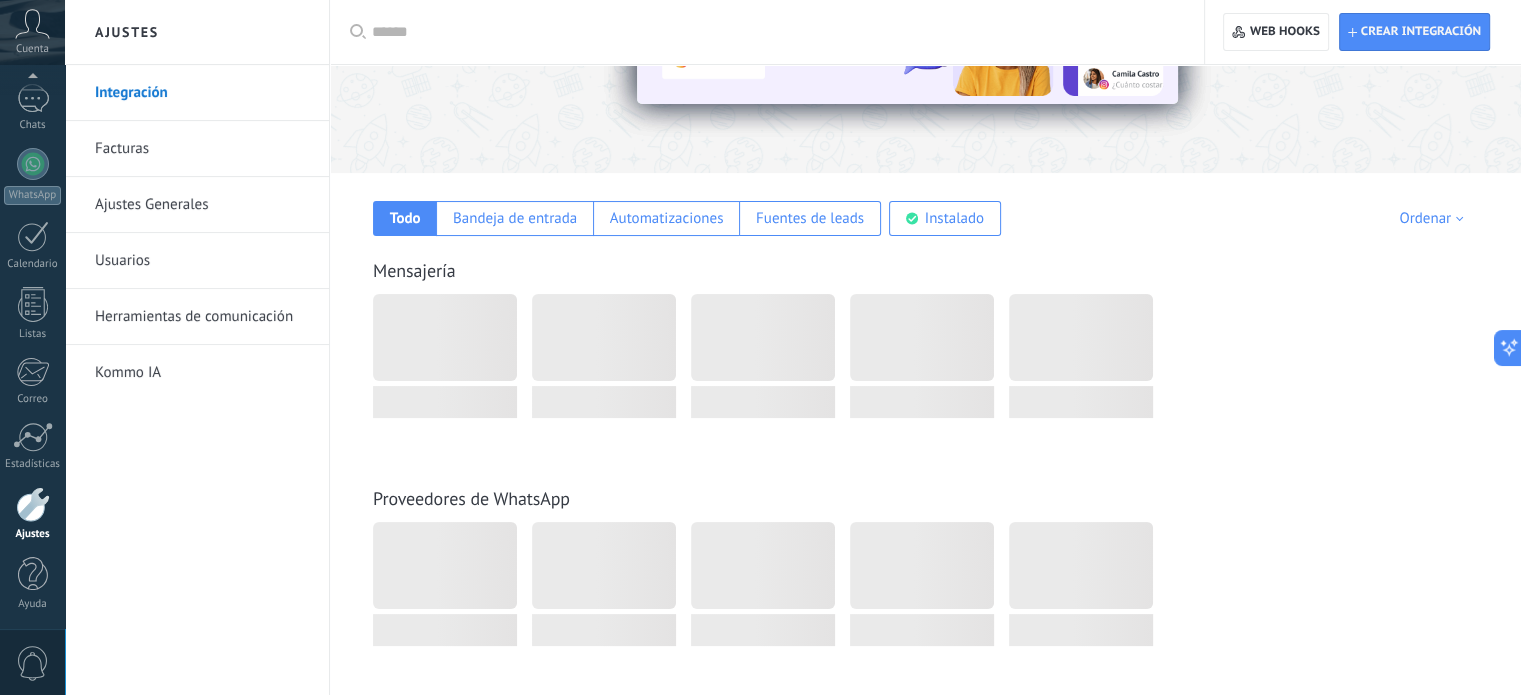 scroll, scrollTop: 0, scrollLeft: 0, axis: both 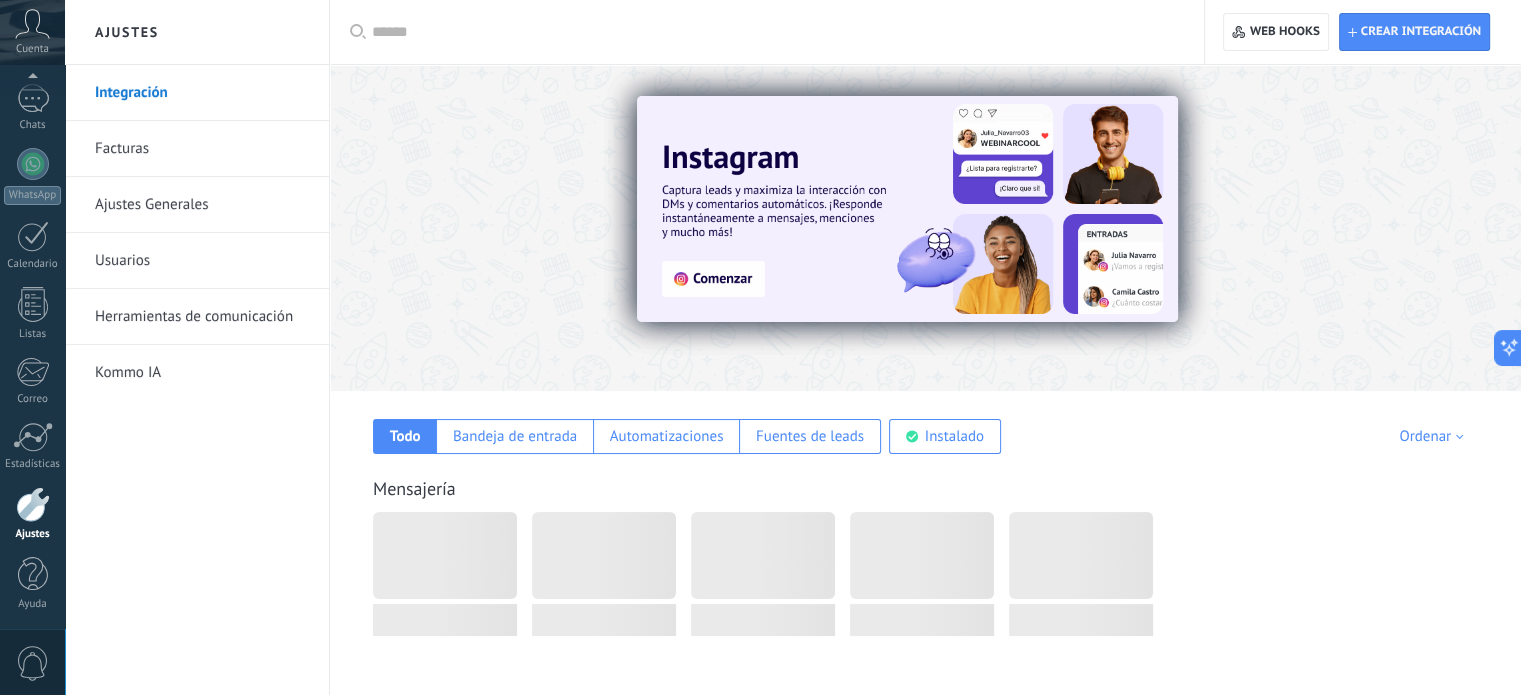 click on "Facturas" at bounding box center (202, 149) 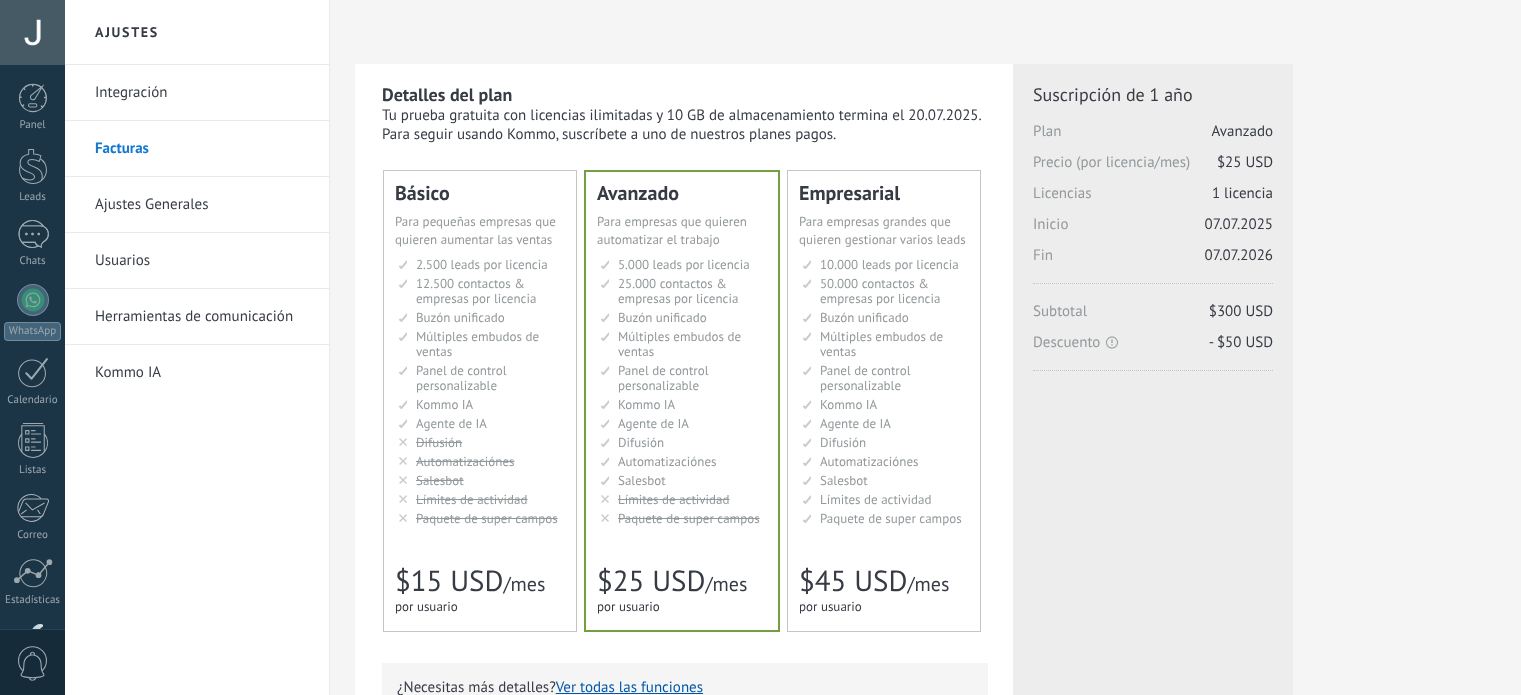scroll, scrollTop: 0, scrollLeft: 0, axis: both 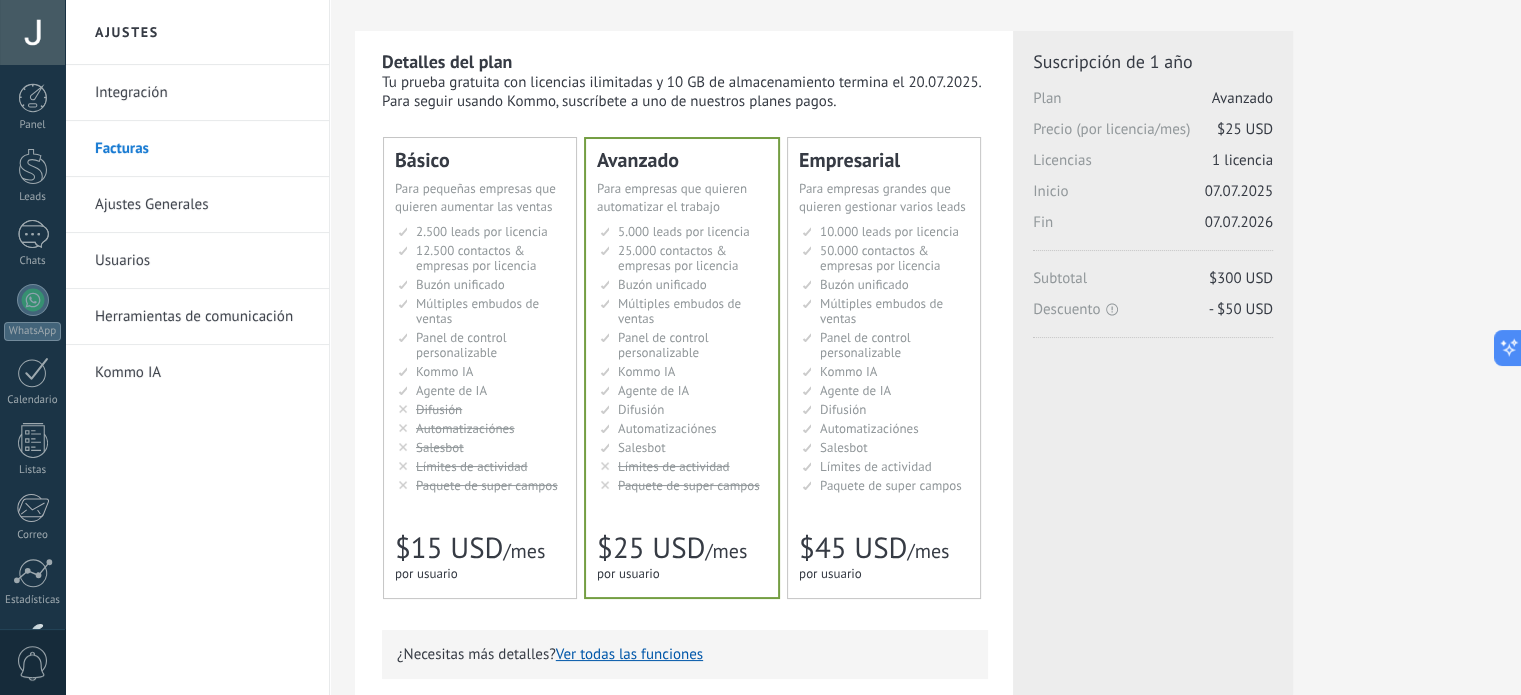 click on "Ajustes Generales" at bounding box center (202, 205) 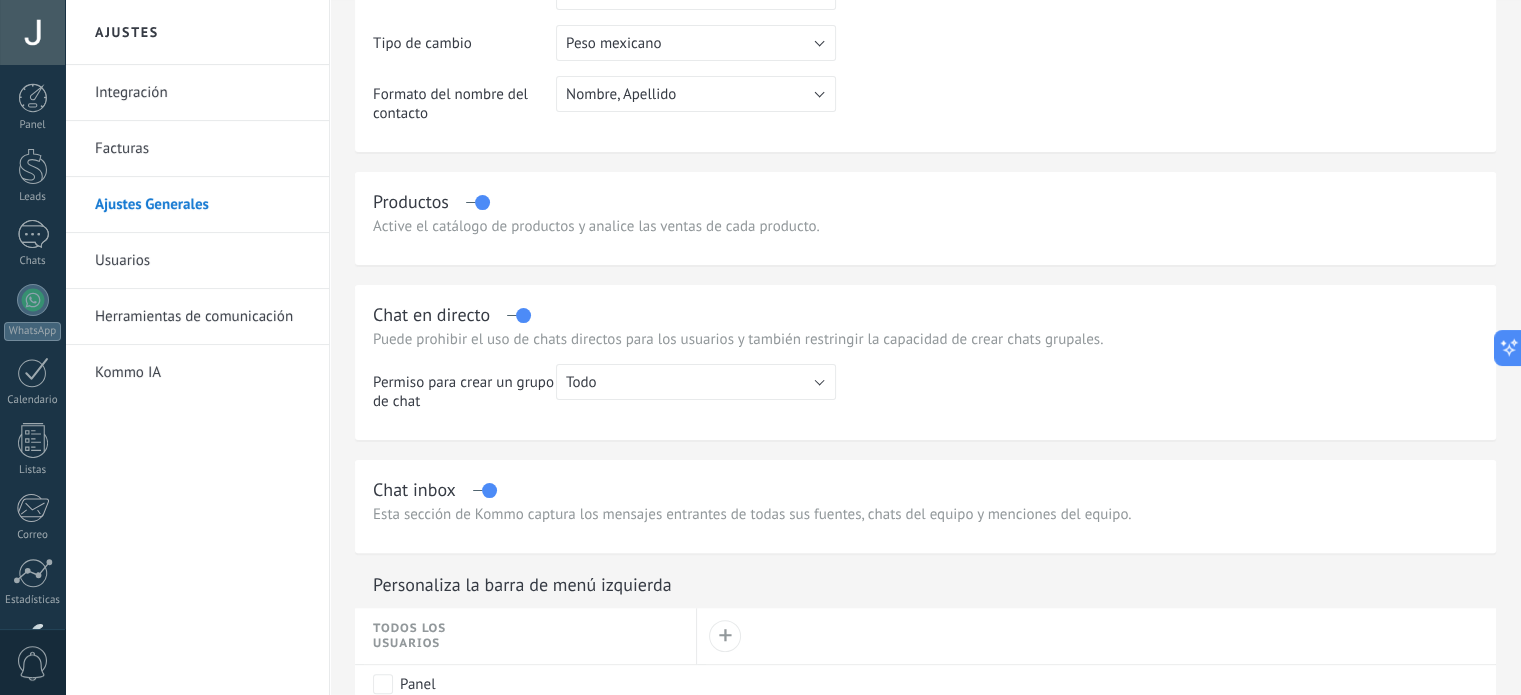 scroll, scrollTop: 0, scrollLeft: 0, axis: both 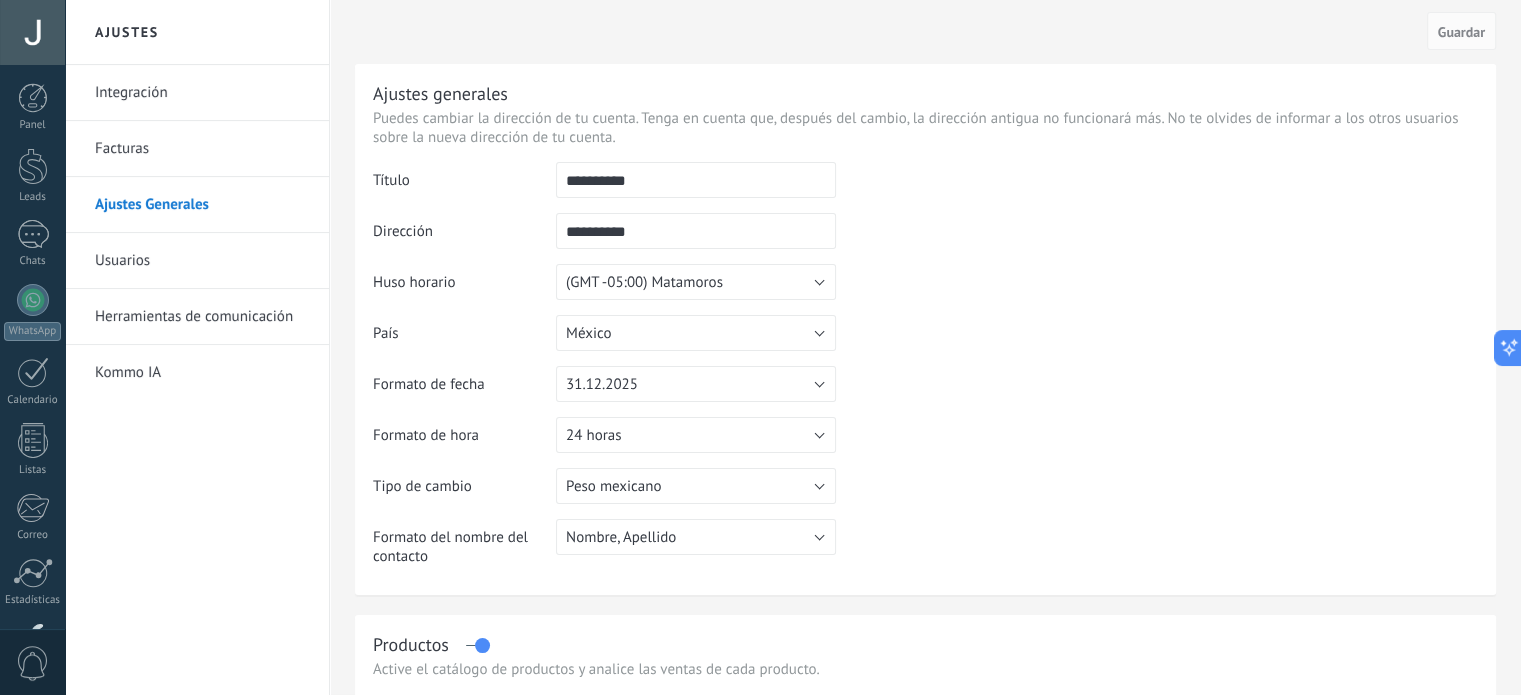 click on "Facturas" at bounding box center [202, 149] 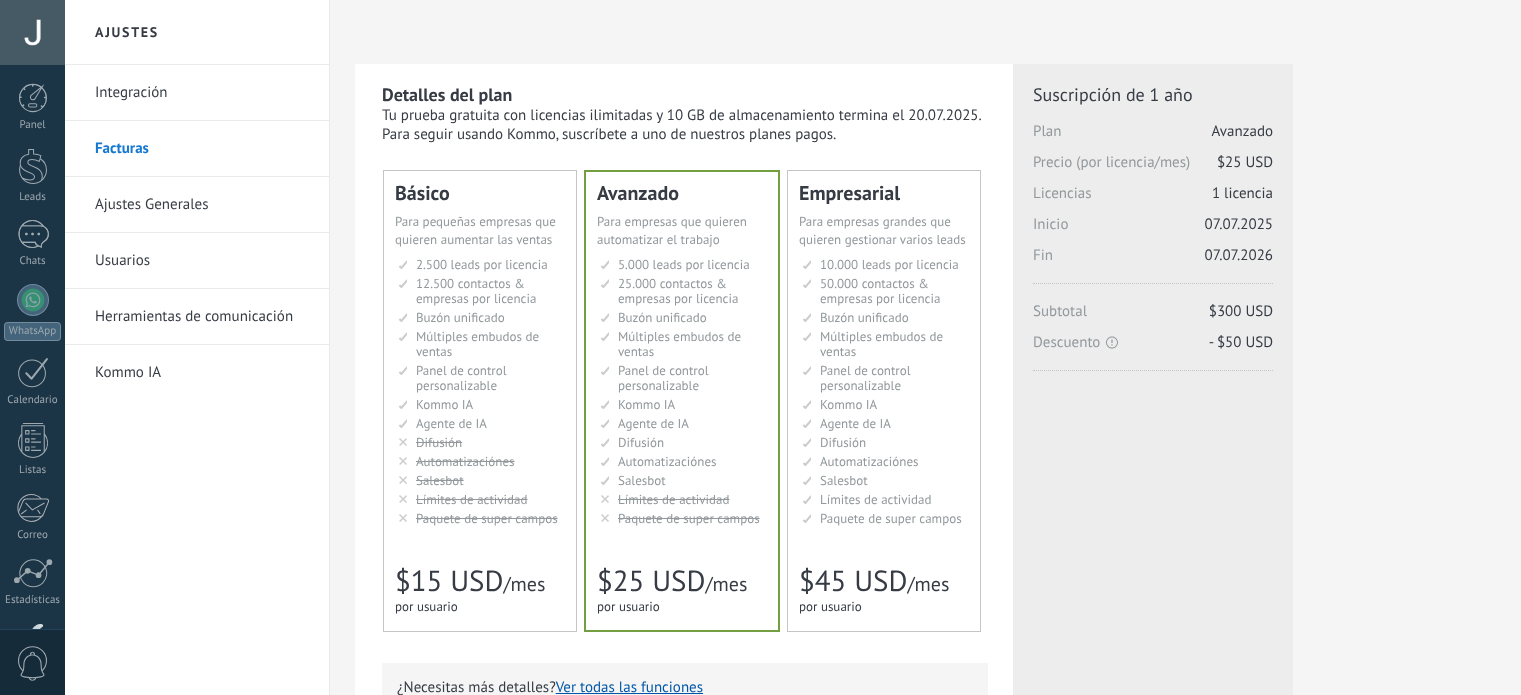 scroll, scrollTop: 0, scrollLeft: 0, axis: both 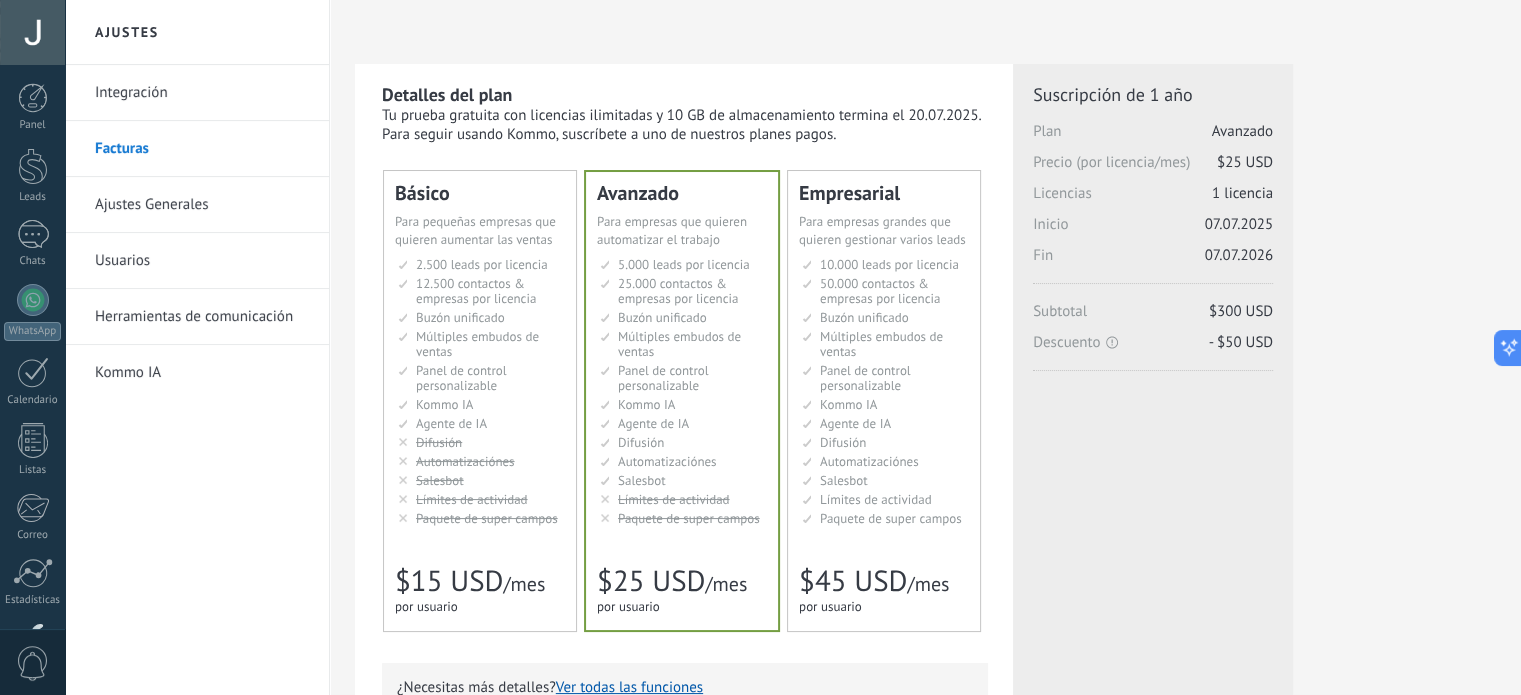 click on "Integración" at bounding box center (202, 93) 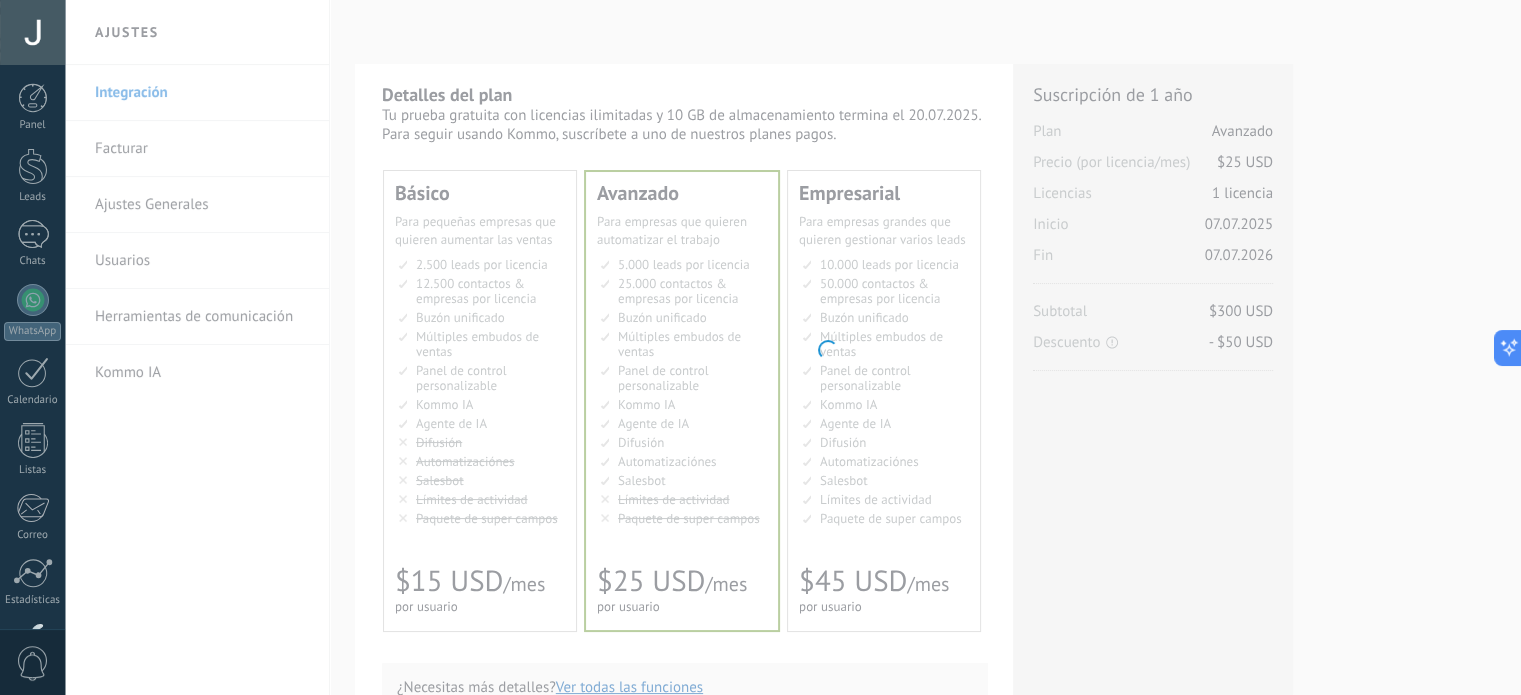 scroll, scrollTop: 136, scrollLeft: 0, axis: vertical 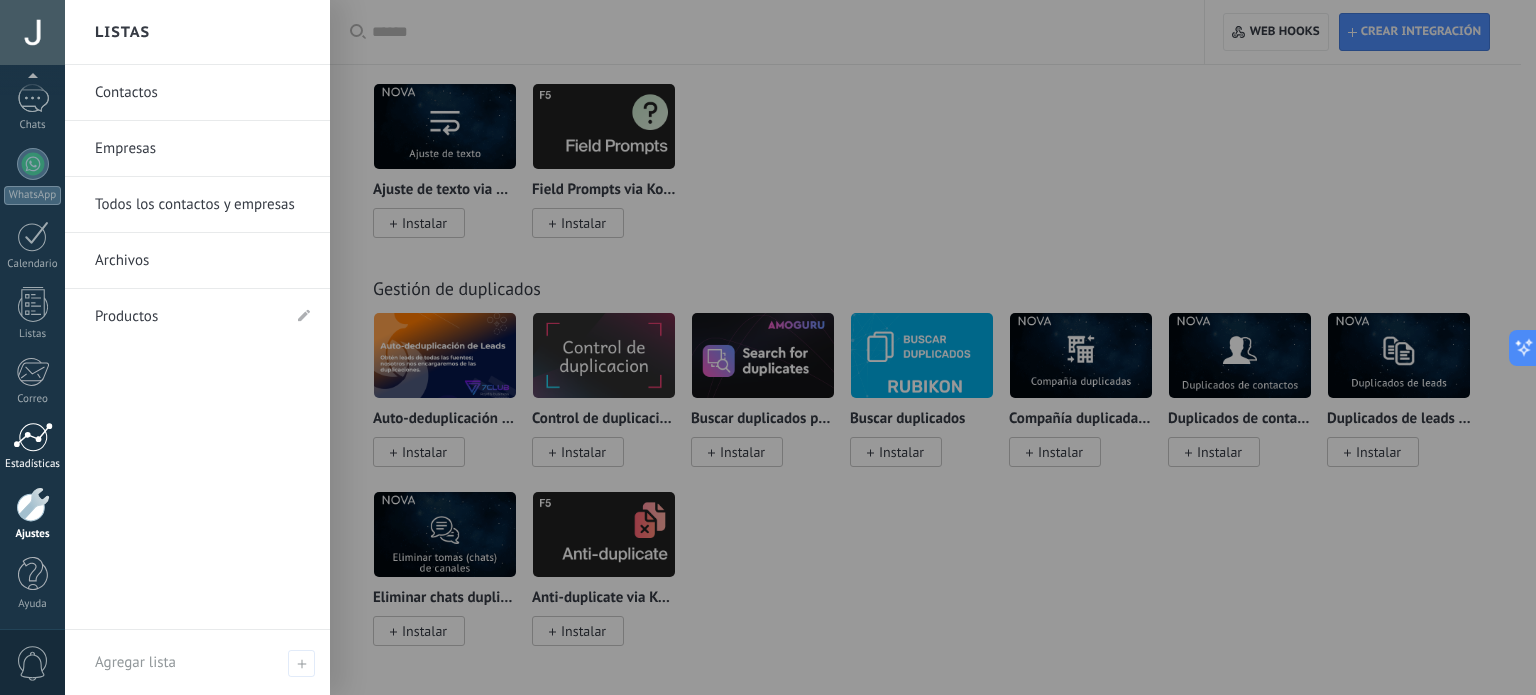 click on "Estadísticas" at bounding box center [33, 464] 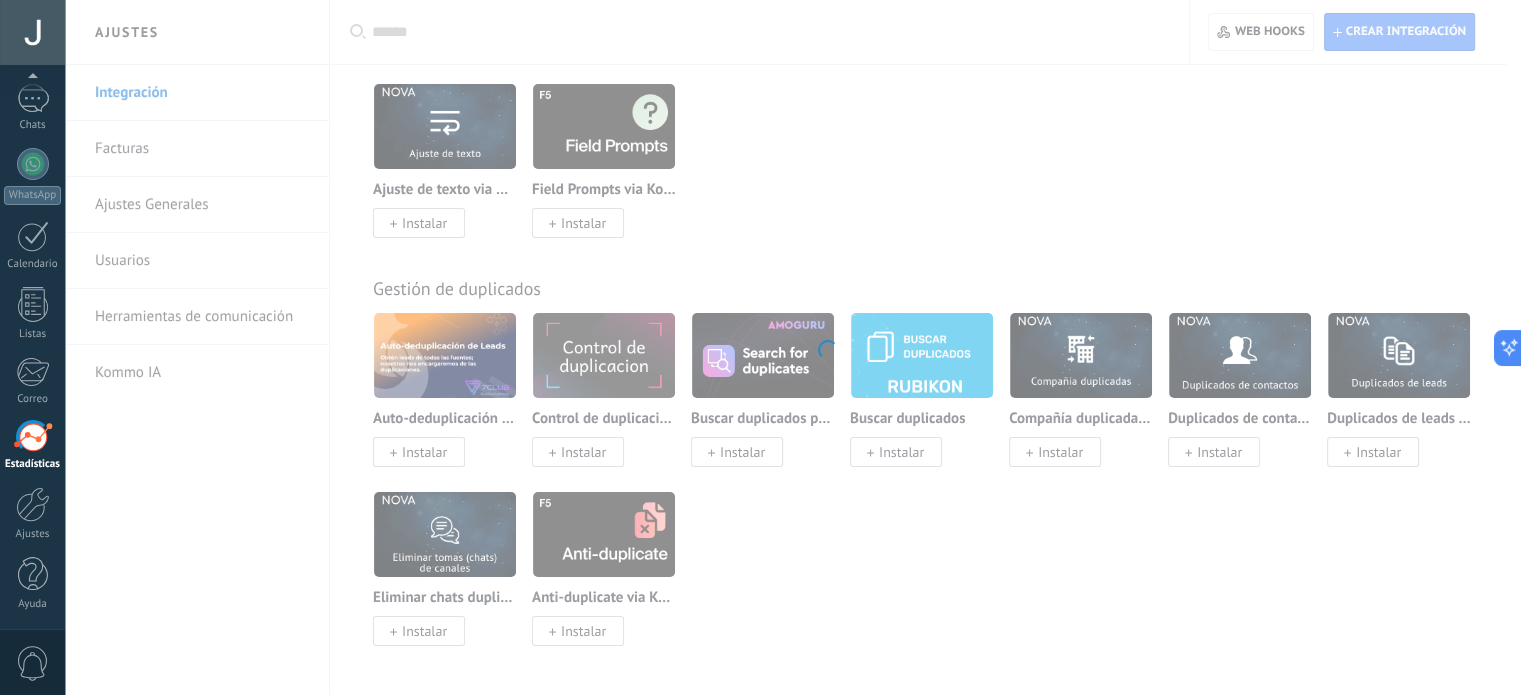 scroll, scrollTop: 0, scrollLeft: 0, axis: both 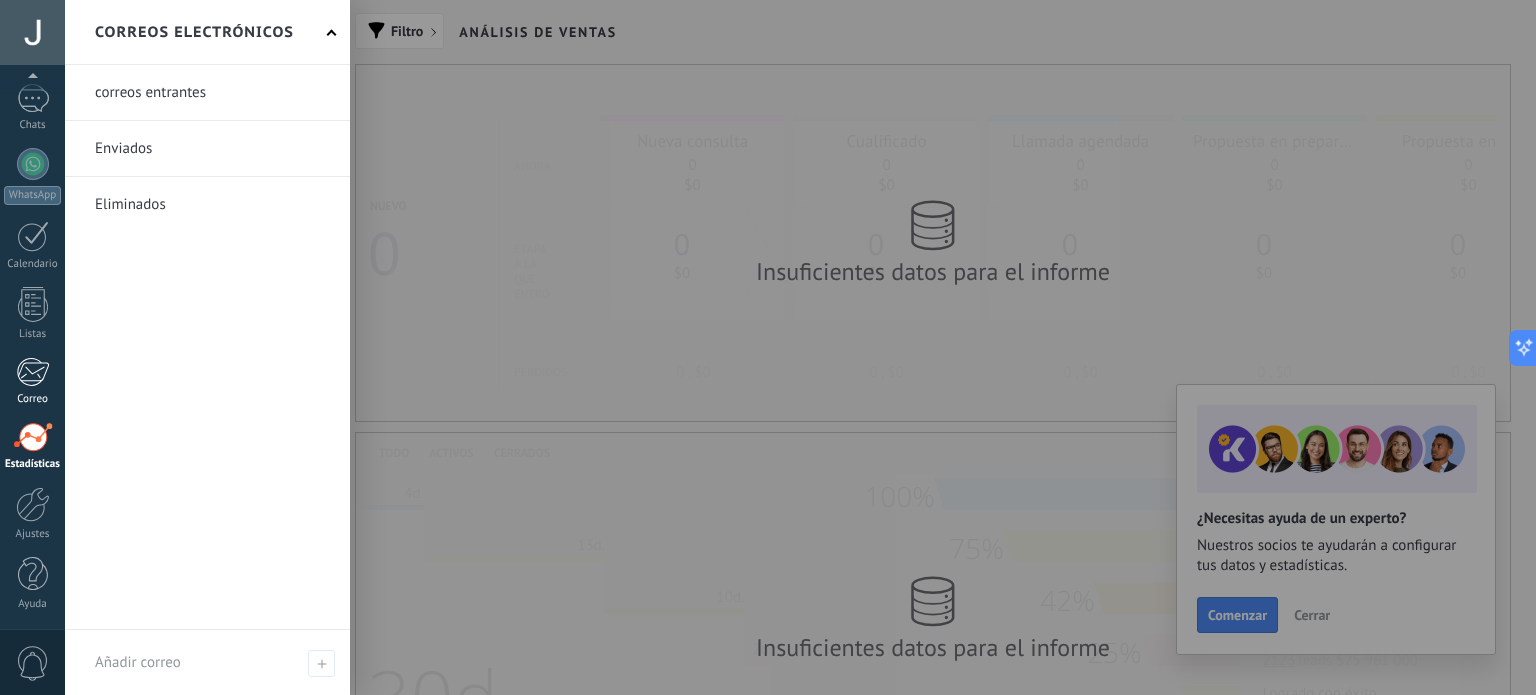 click at bounding box center [32, 372] 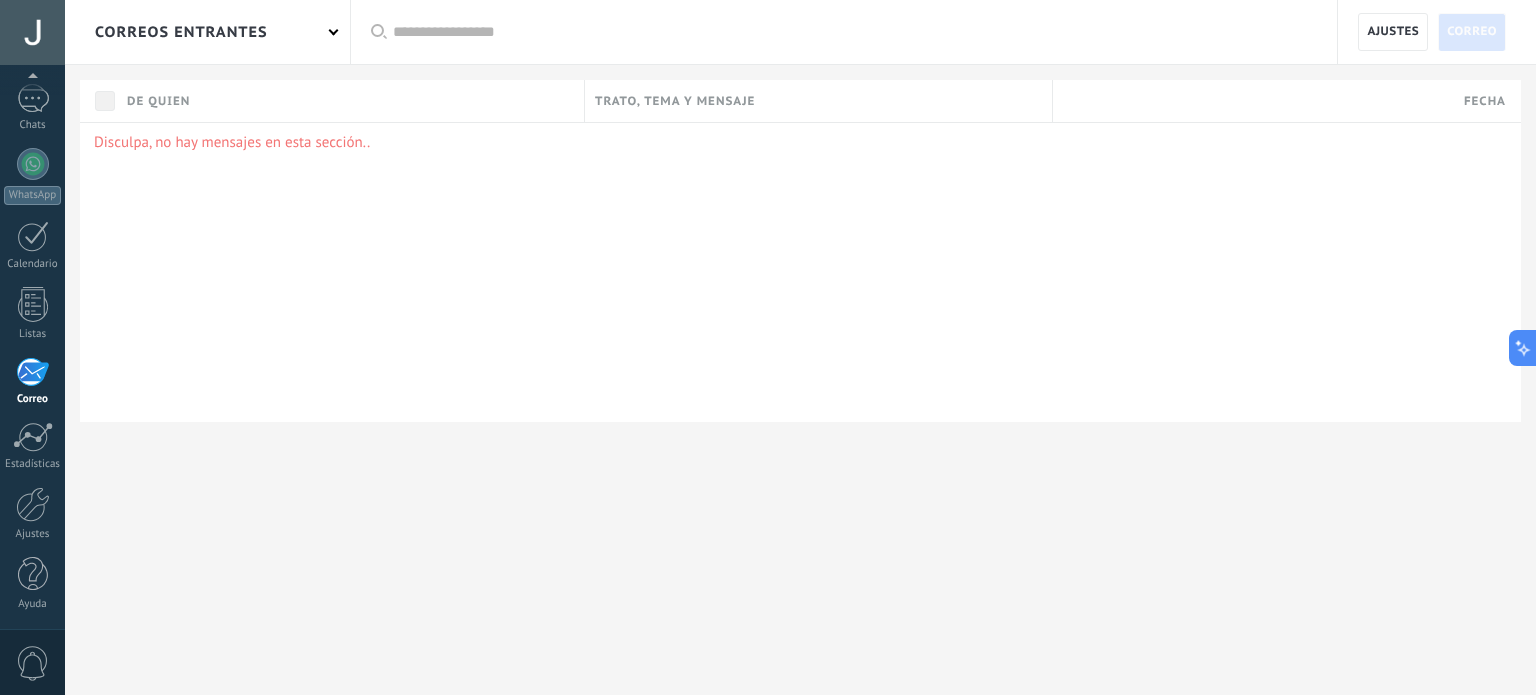 click on "Panel
Leads
Chats
WhatsApp
Clientes" at bounding box center [32, 289] 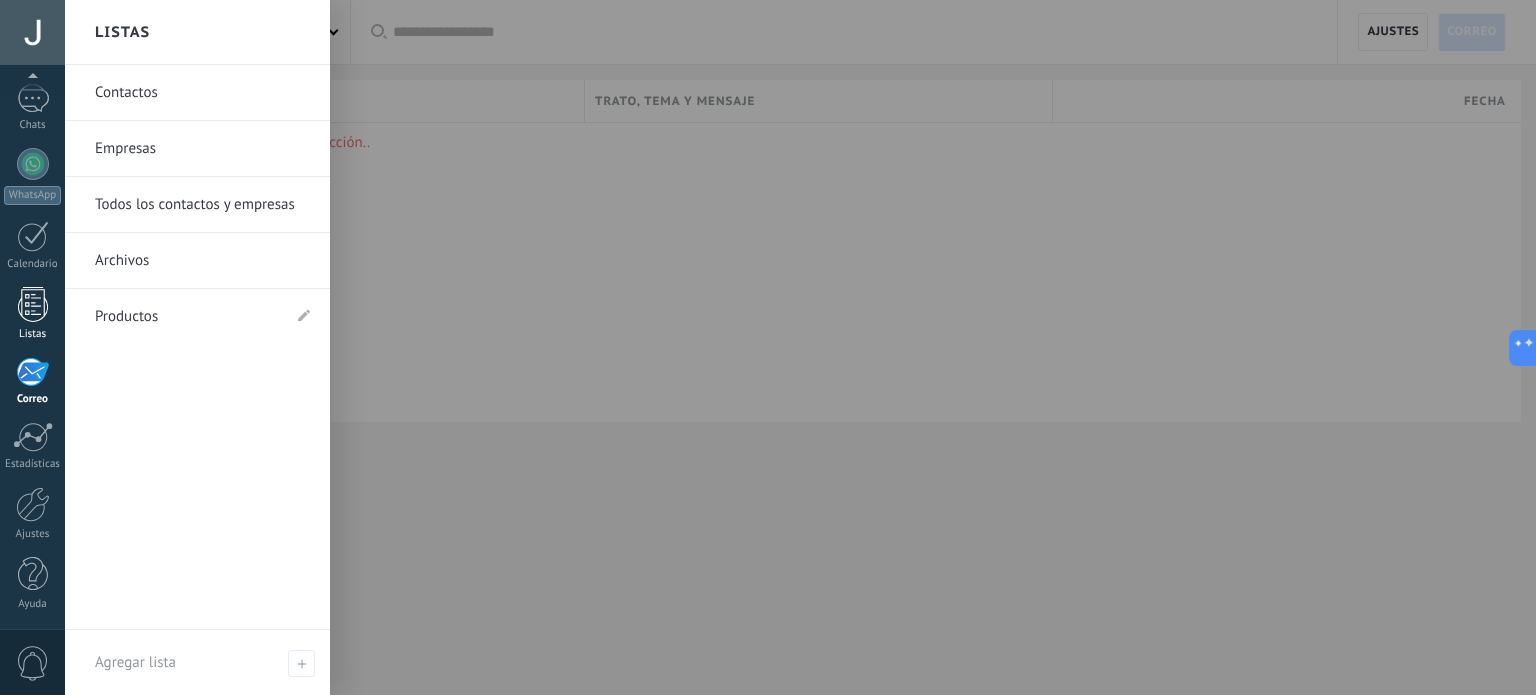 click at bounding box center [33, 304] 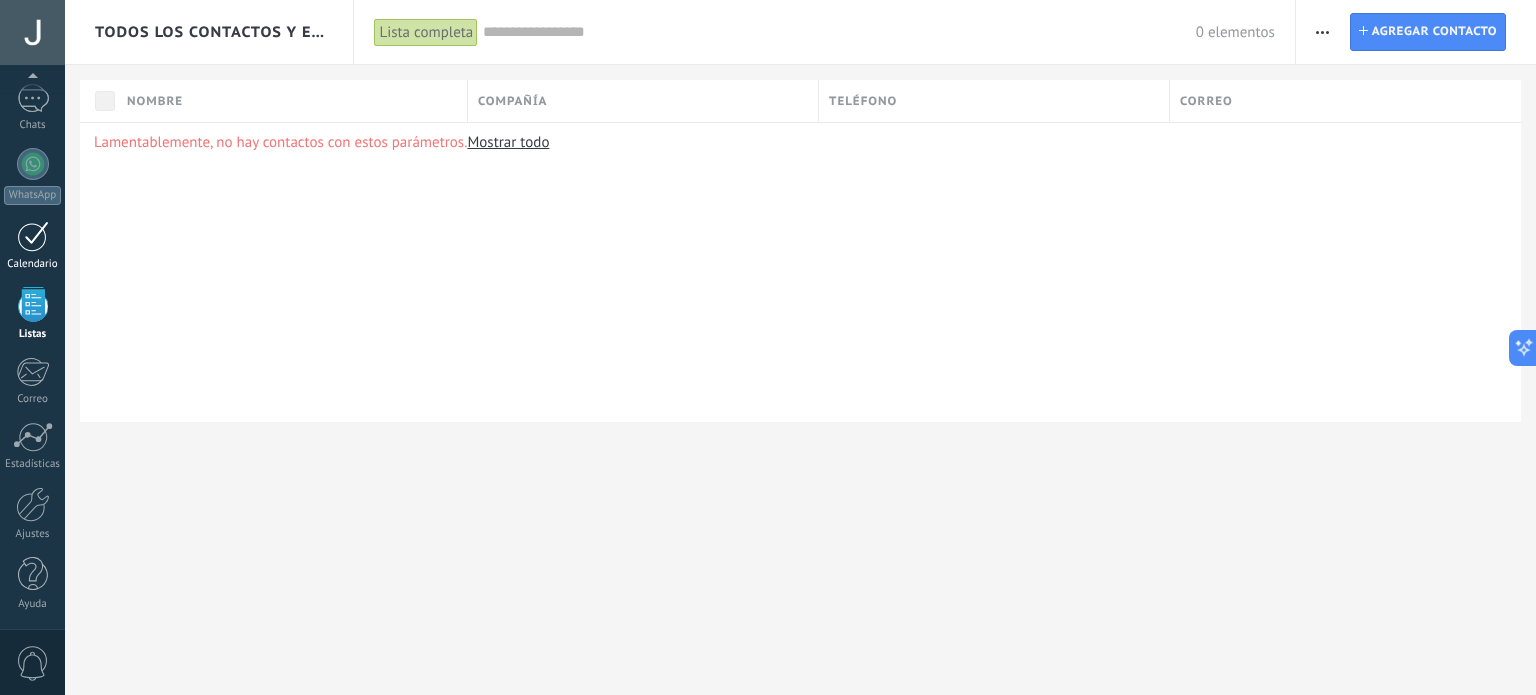 click at bounding box center [33, 236] 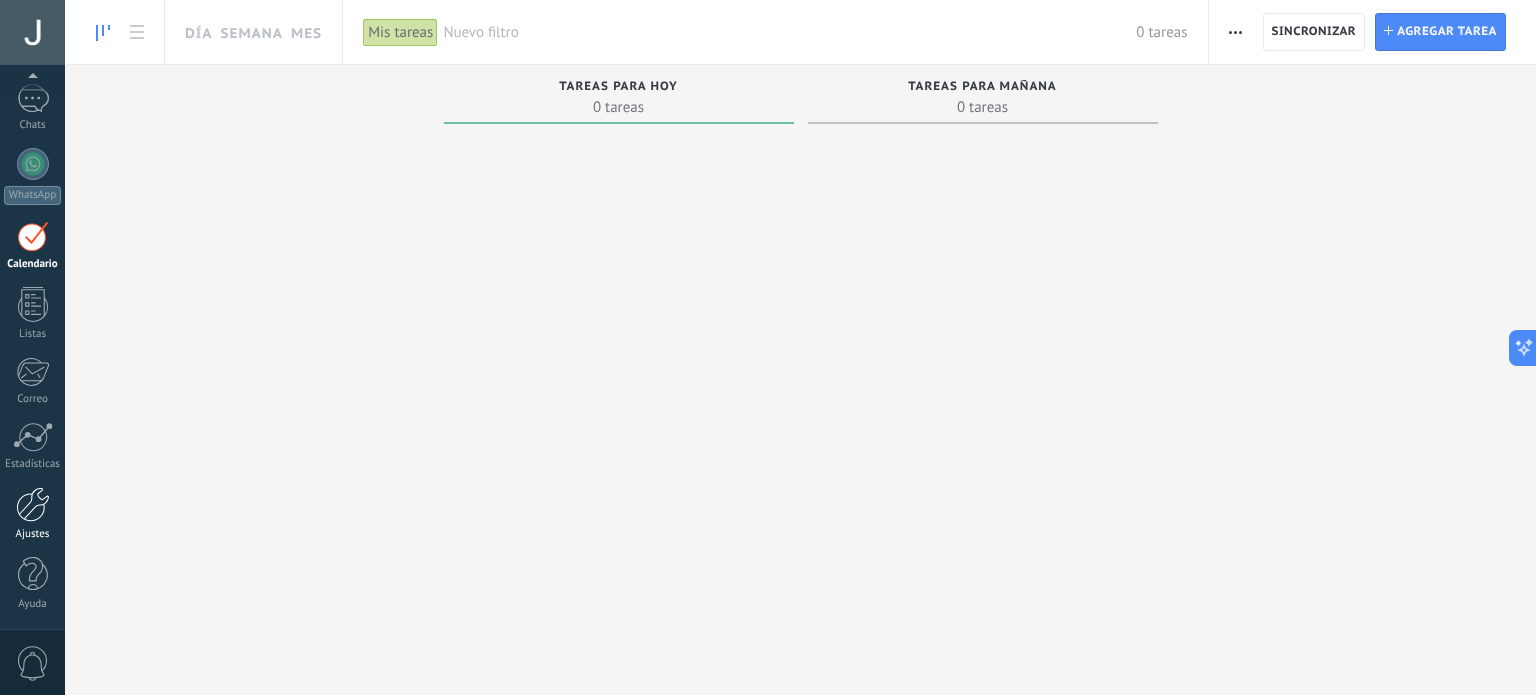 click on "Ajustes" at bounding box center (33, 534) 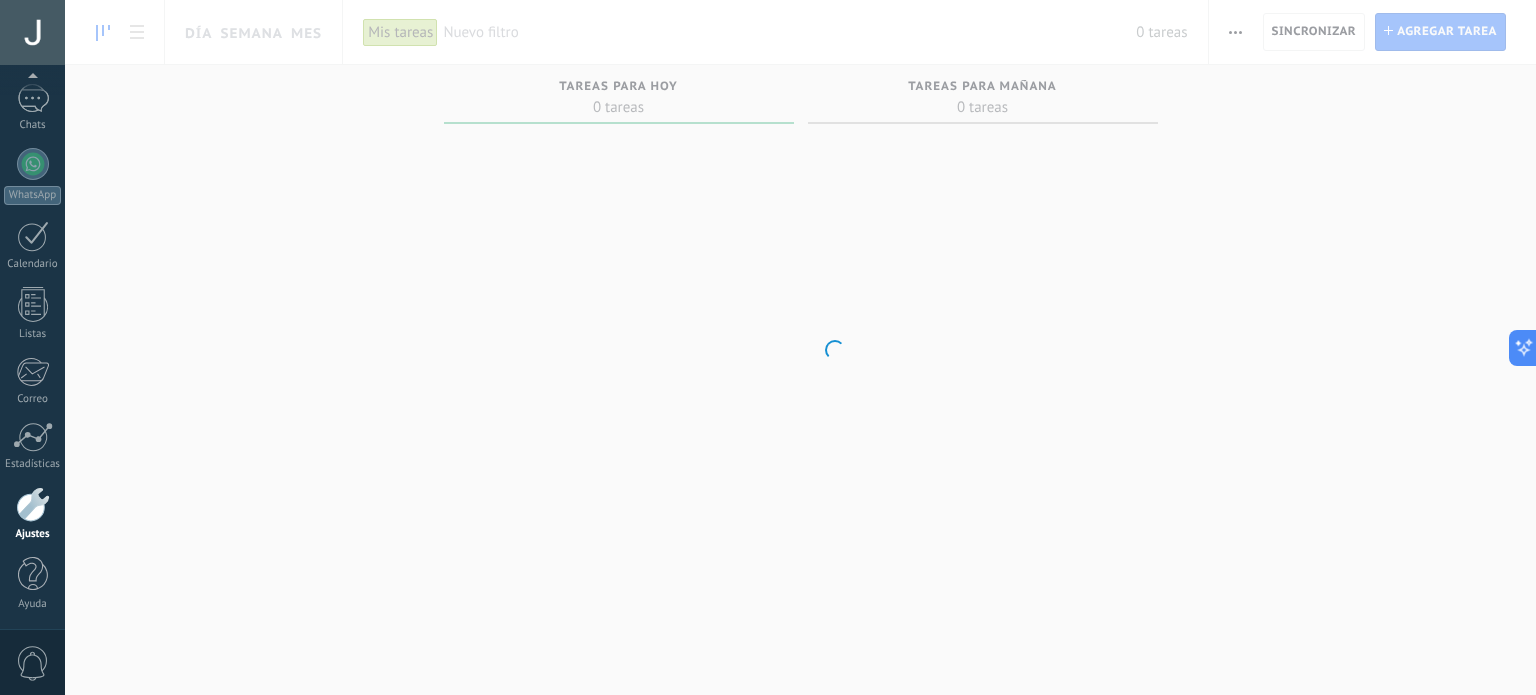 click on "Panel
Leads
Chats
WhatsApp
Clientes" at bounding box center (32, 289) 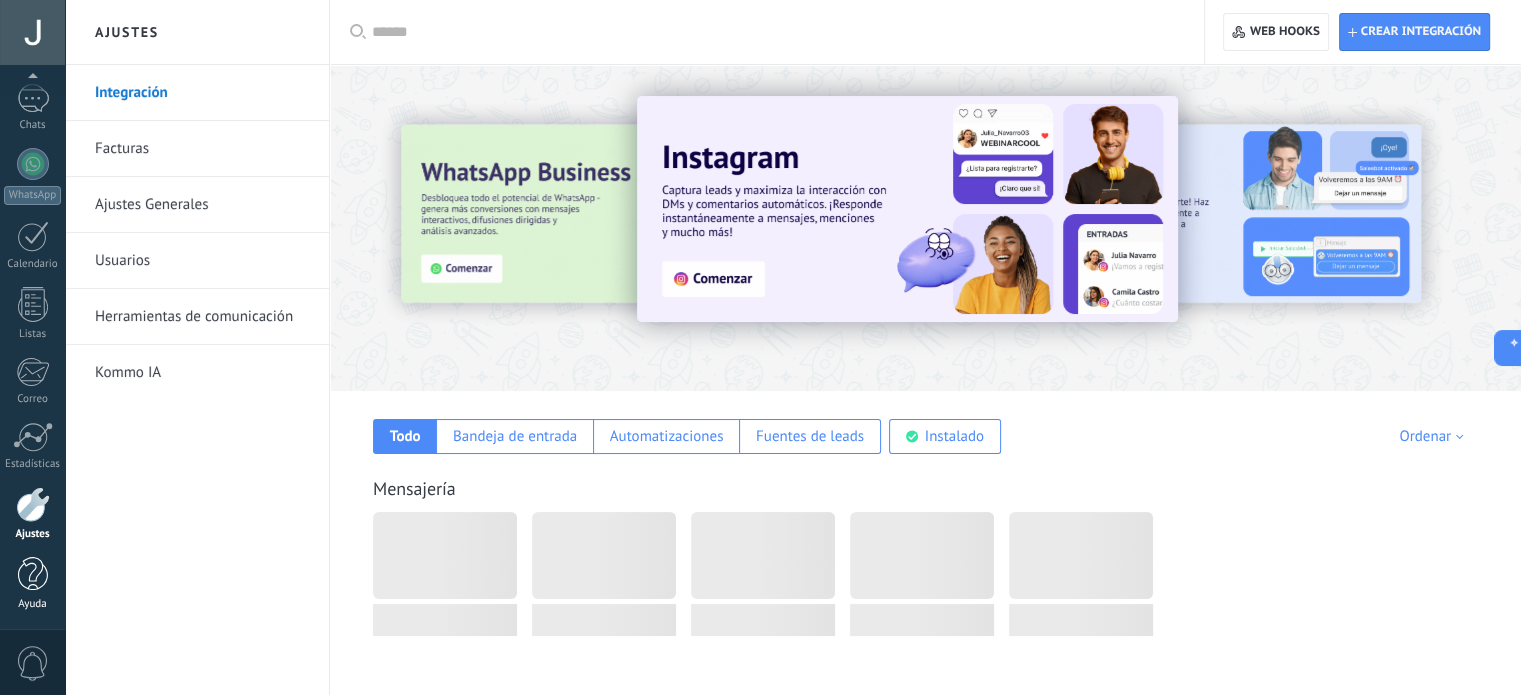 click at bounding box center (33, 574) 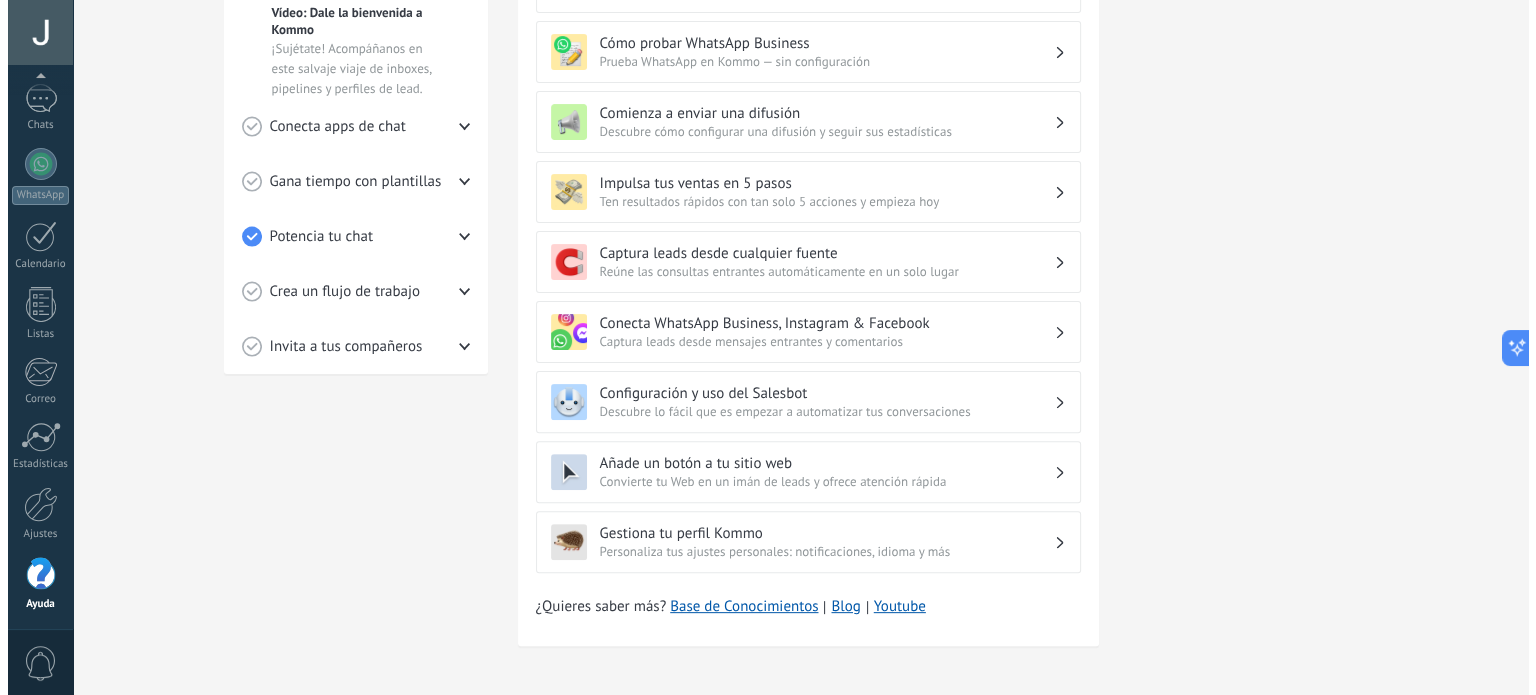 scroll, scrollTop: 0, scrollLeft: 0, axis: both 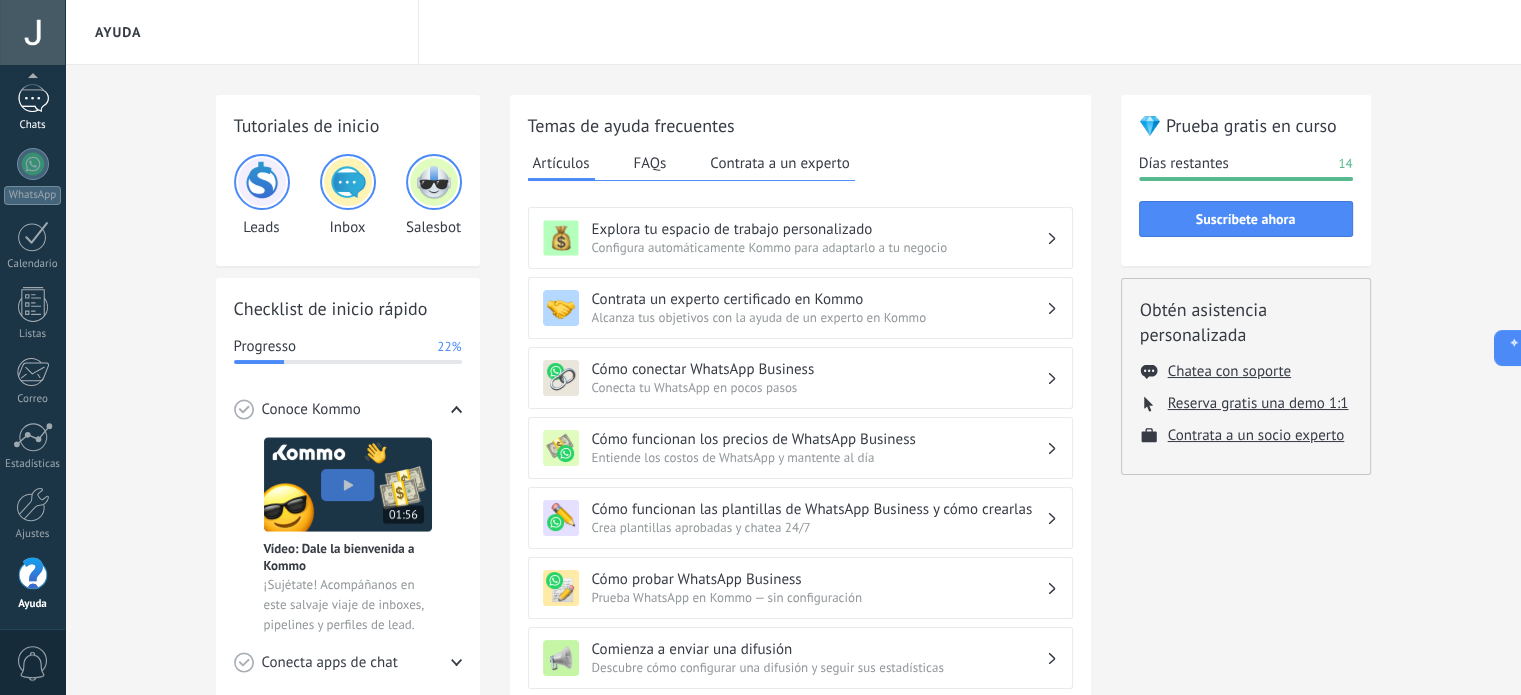 click at bounding box center [33, 98] 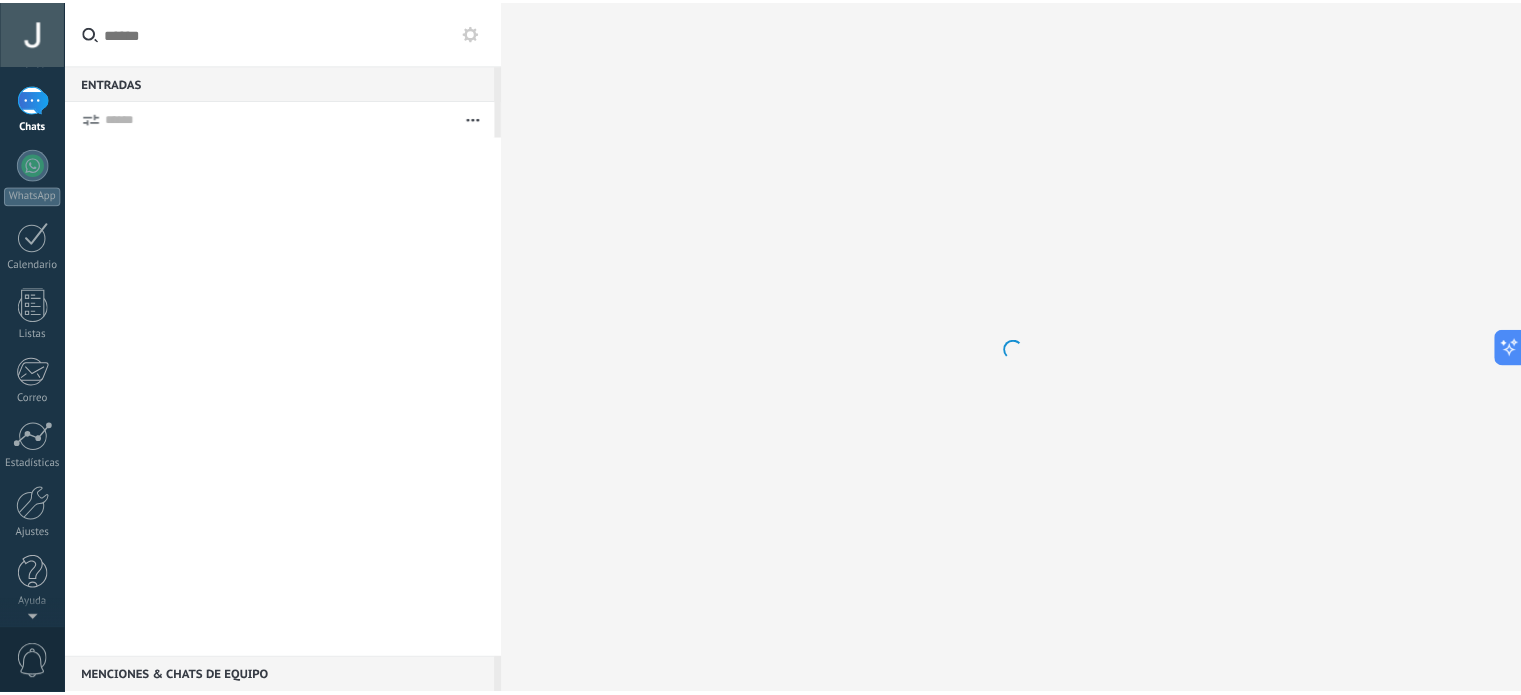 scroll, scrollTop: 0, scrollLeft: 0, axis: both 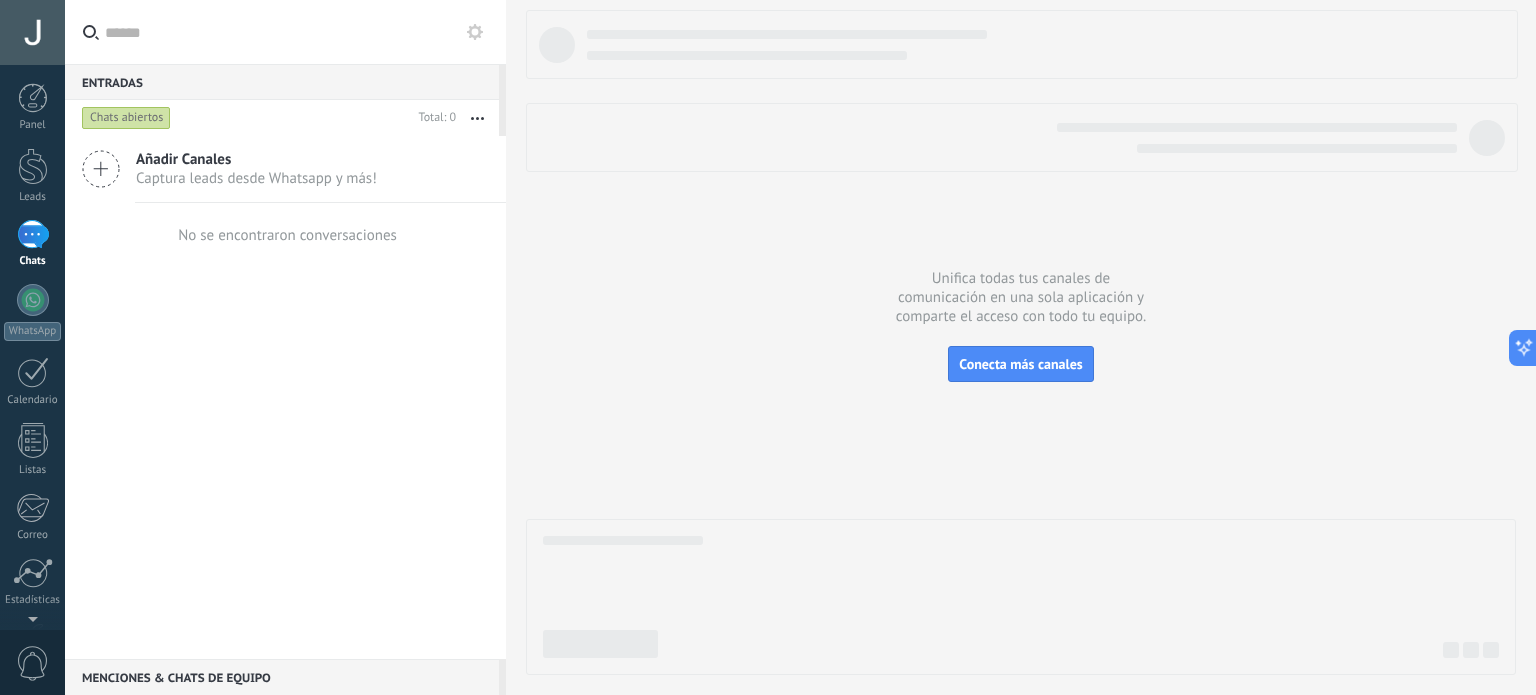 click at bounding box center (33, 98) 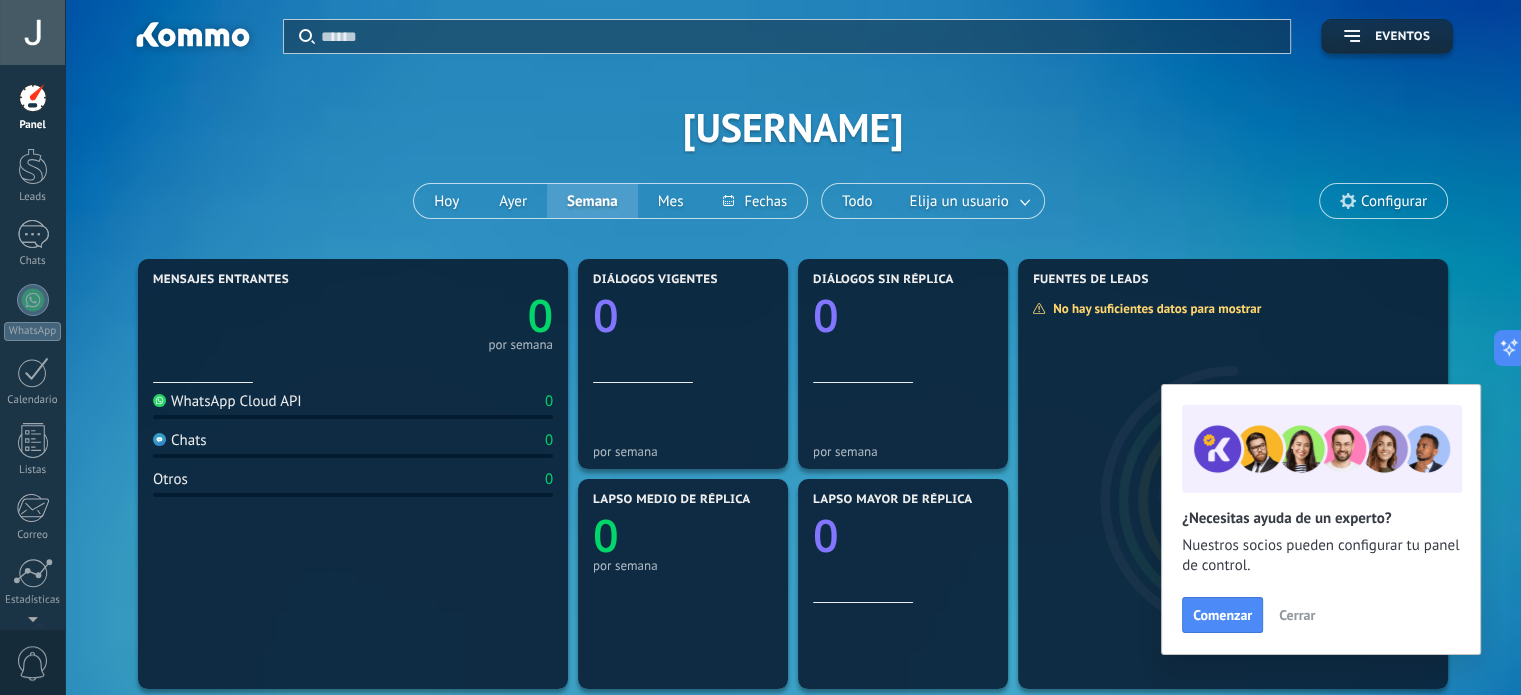 click on "Cerrar" at bounding box center [1297, 615] 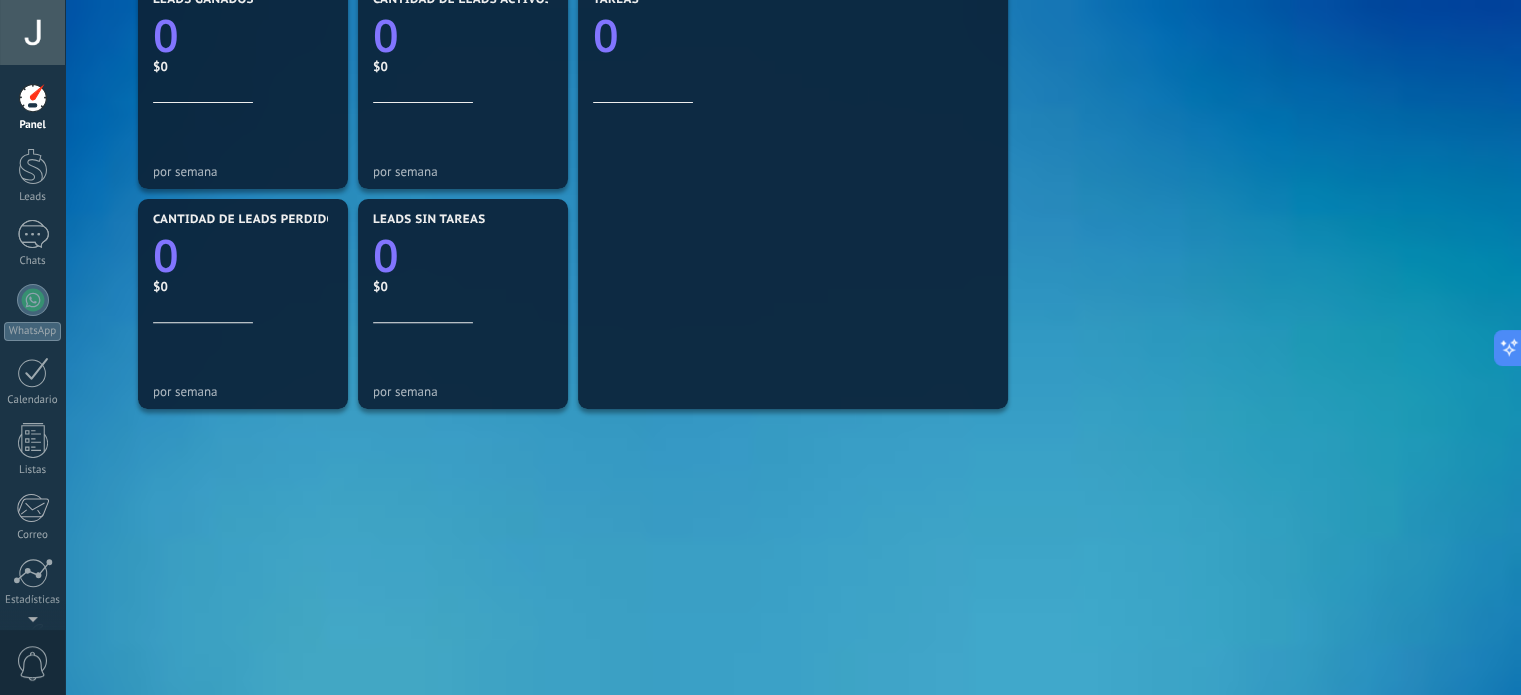 scroll, scrollTop: 0, scrollLeft: 0, axis: both 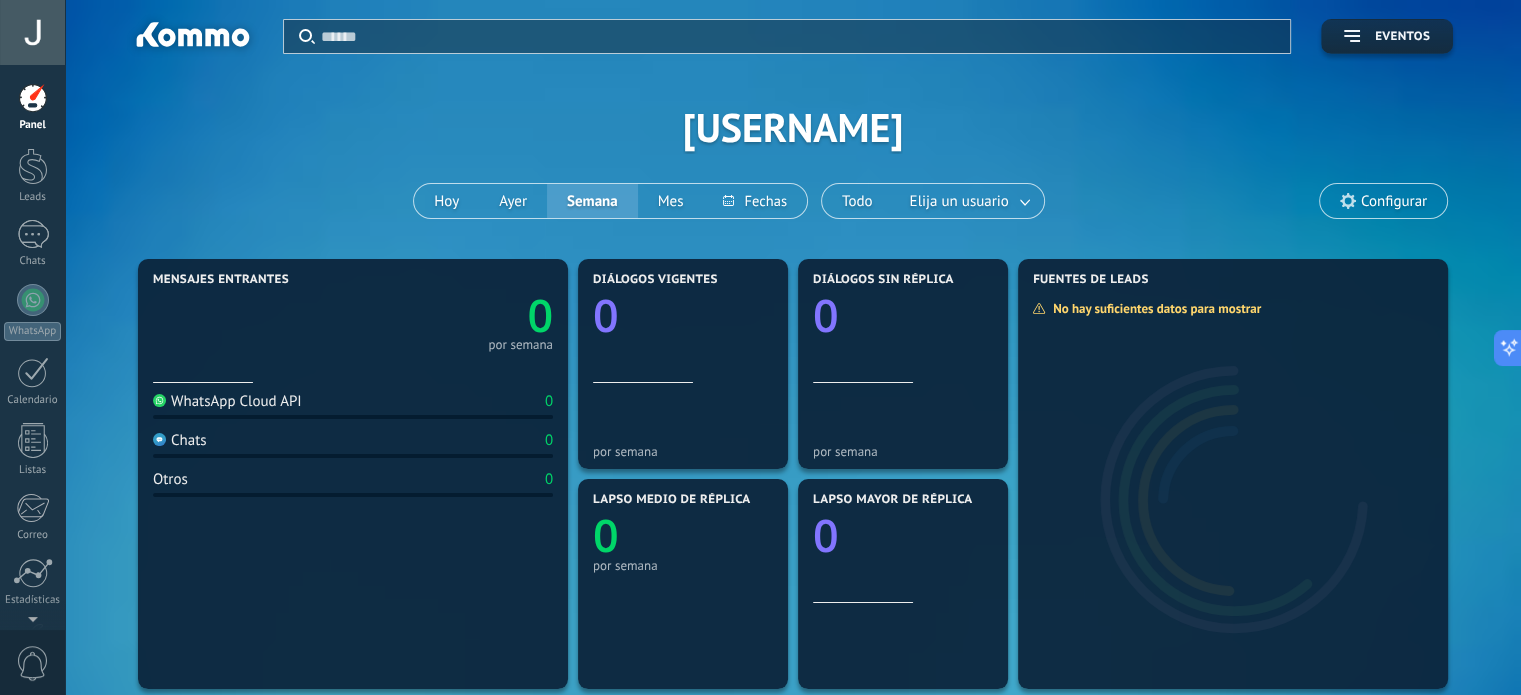 click at bounding box center (32, 32) 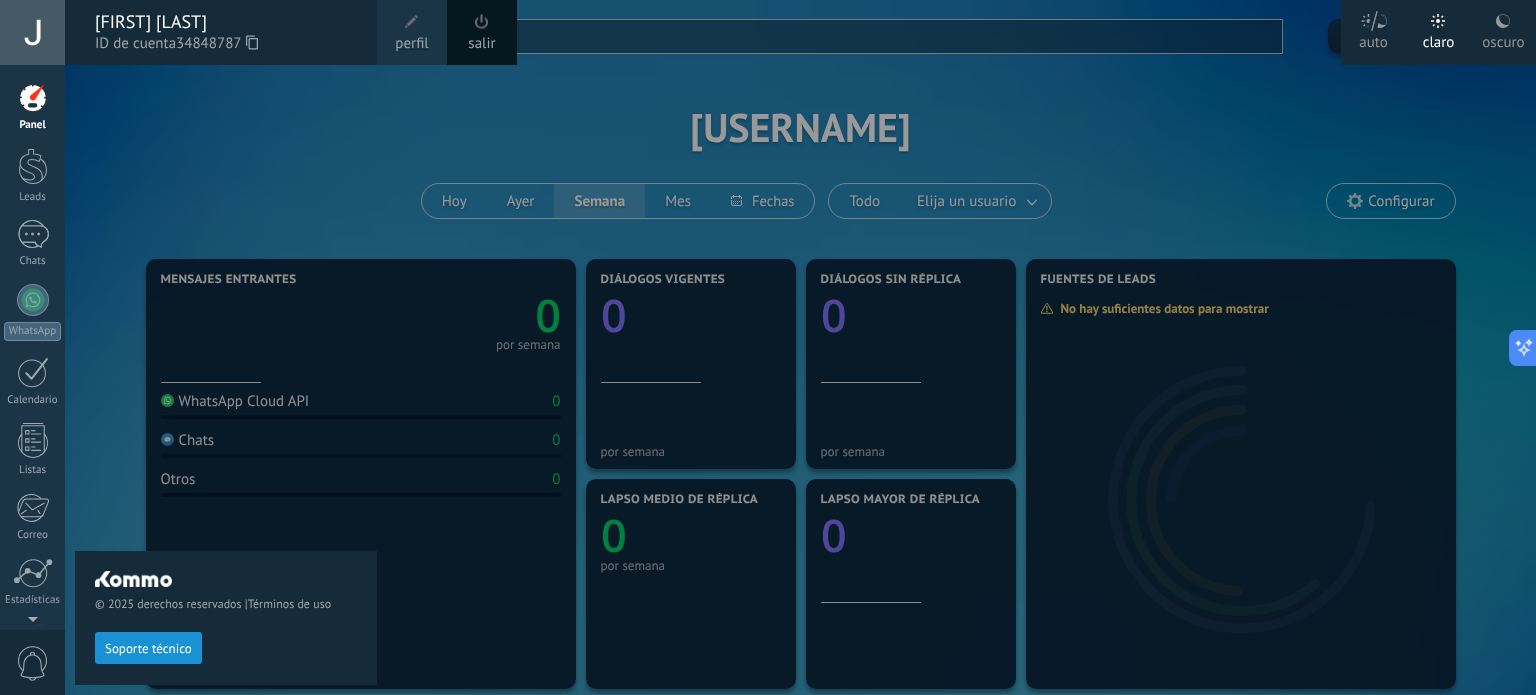 click on "perfil" at bounding box center (411, 44) 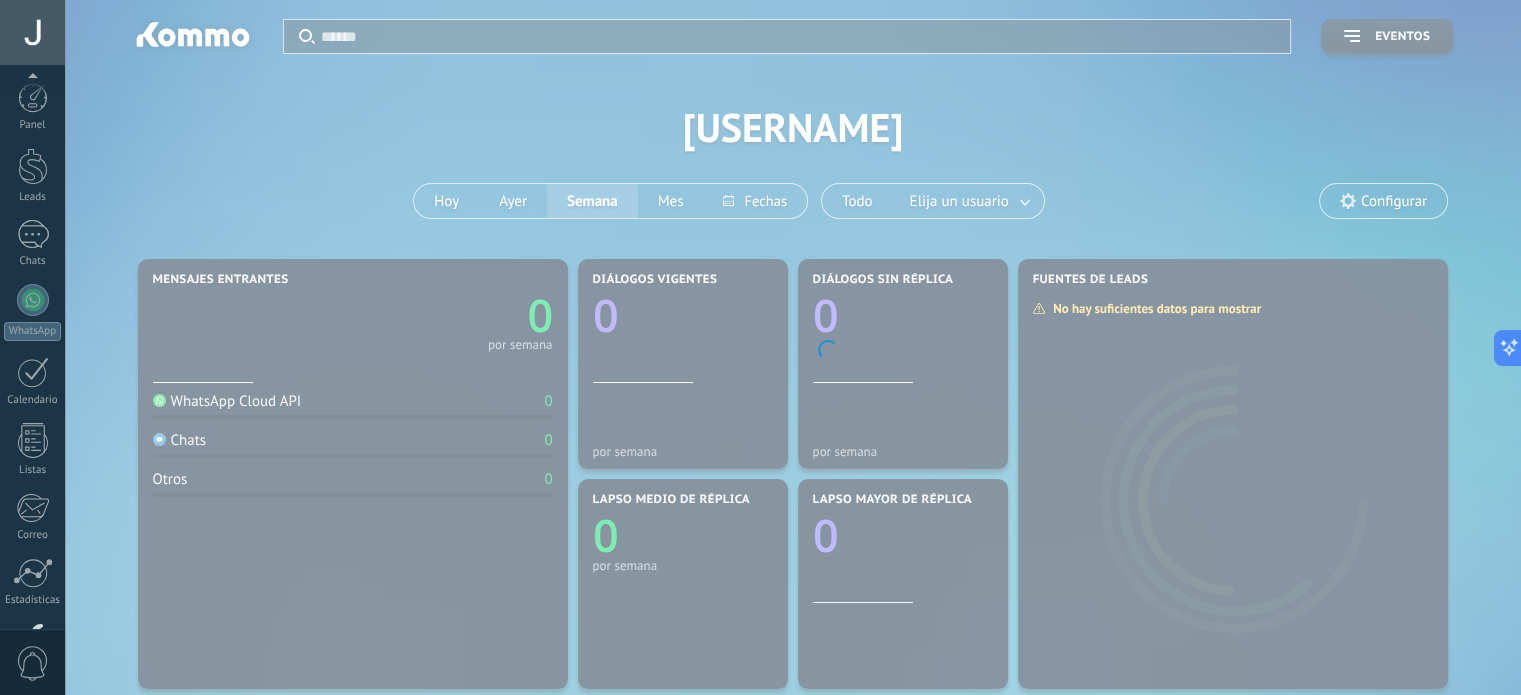 scroll, scrollTop: 136, scrollLeft: 0, axis: vertical 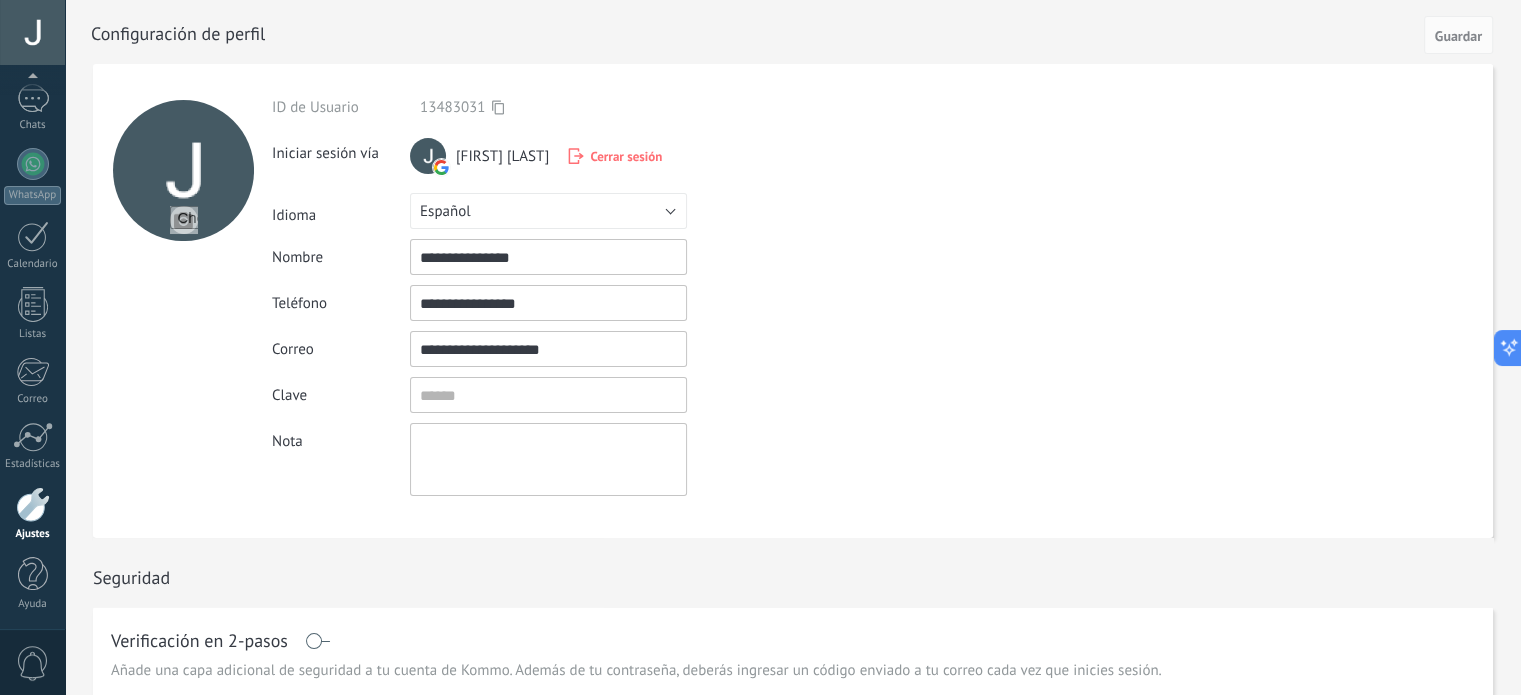 click on "Cerrar sesión" at bounding box center [626, 156] 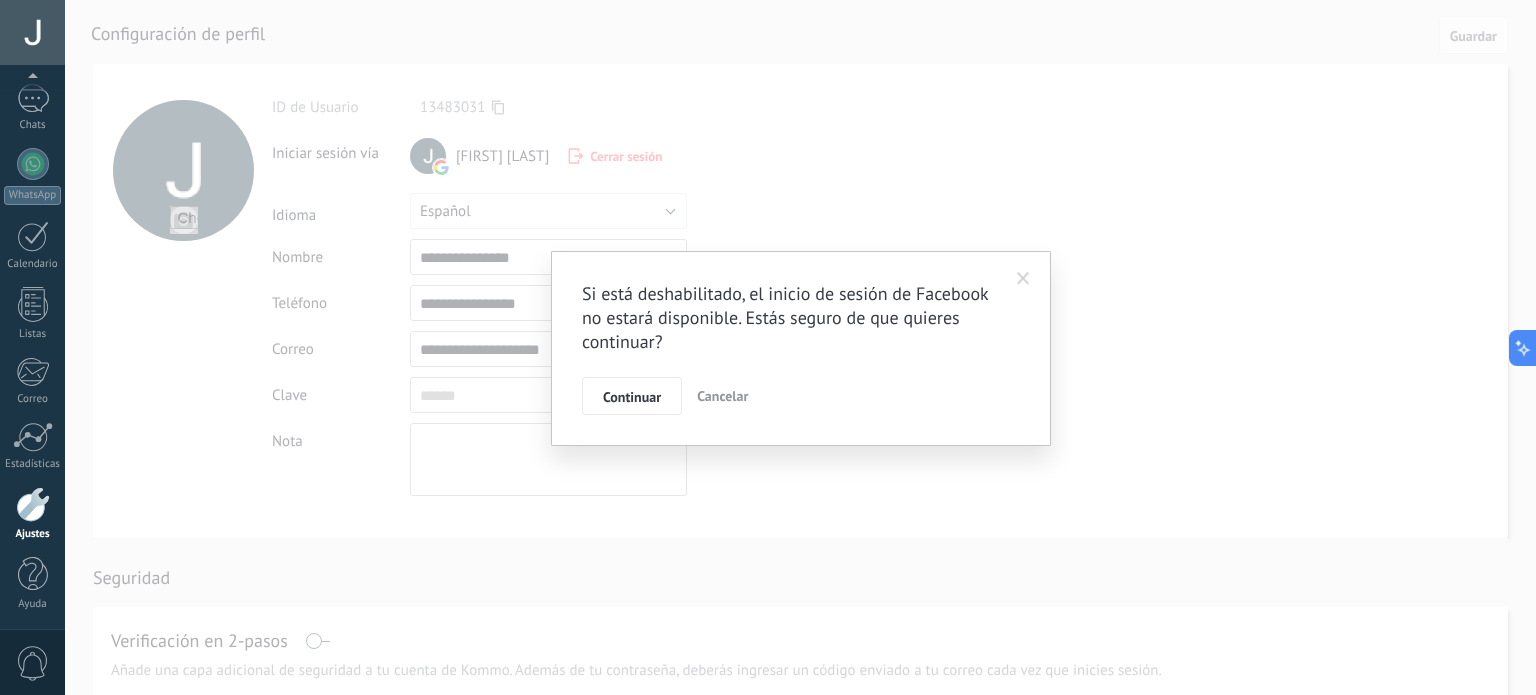 click on "Cancelar" at bounding box center (722, 396) 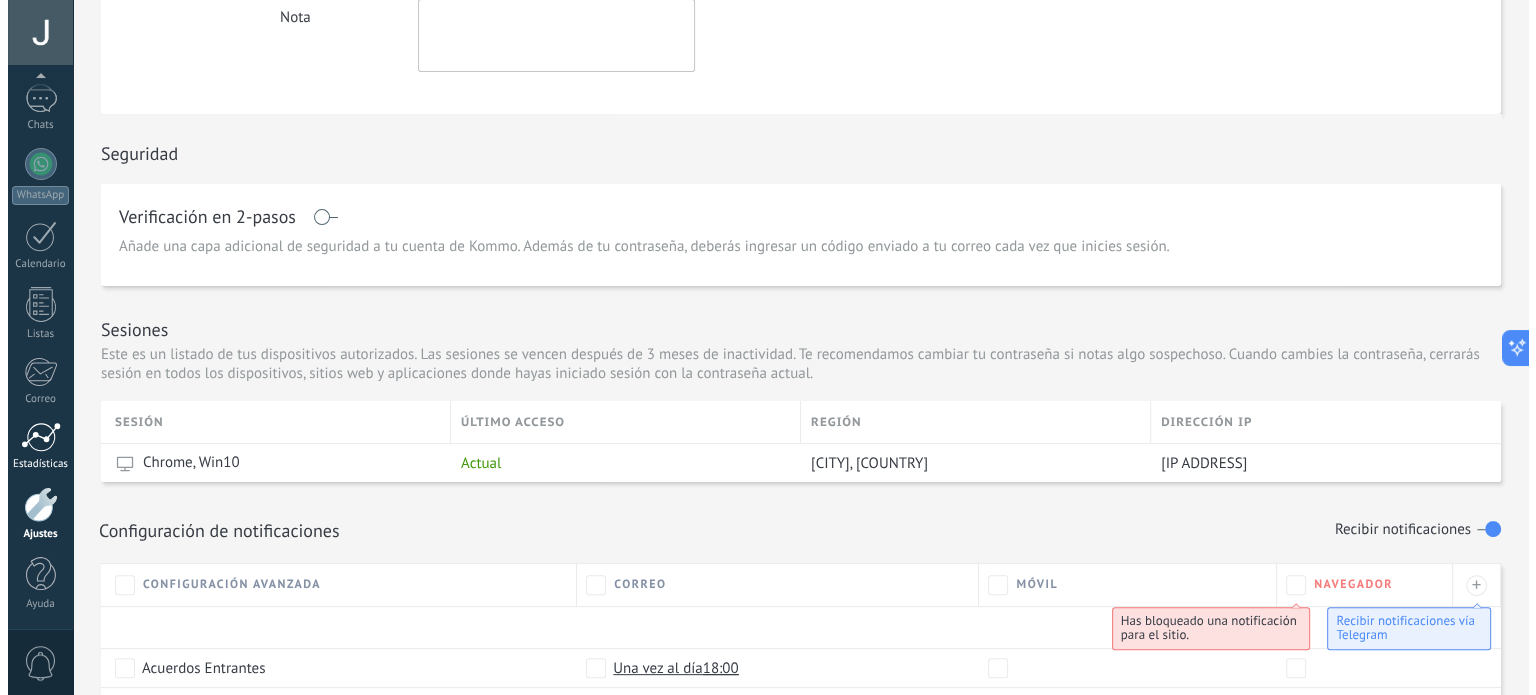 scroll, scrollTop: 479, scrollLeft: 0, axis: vertical 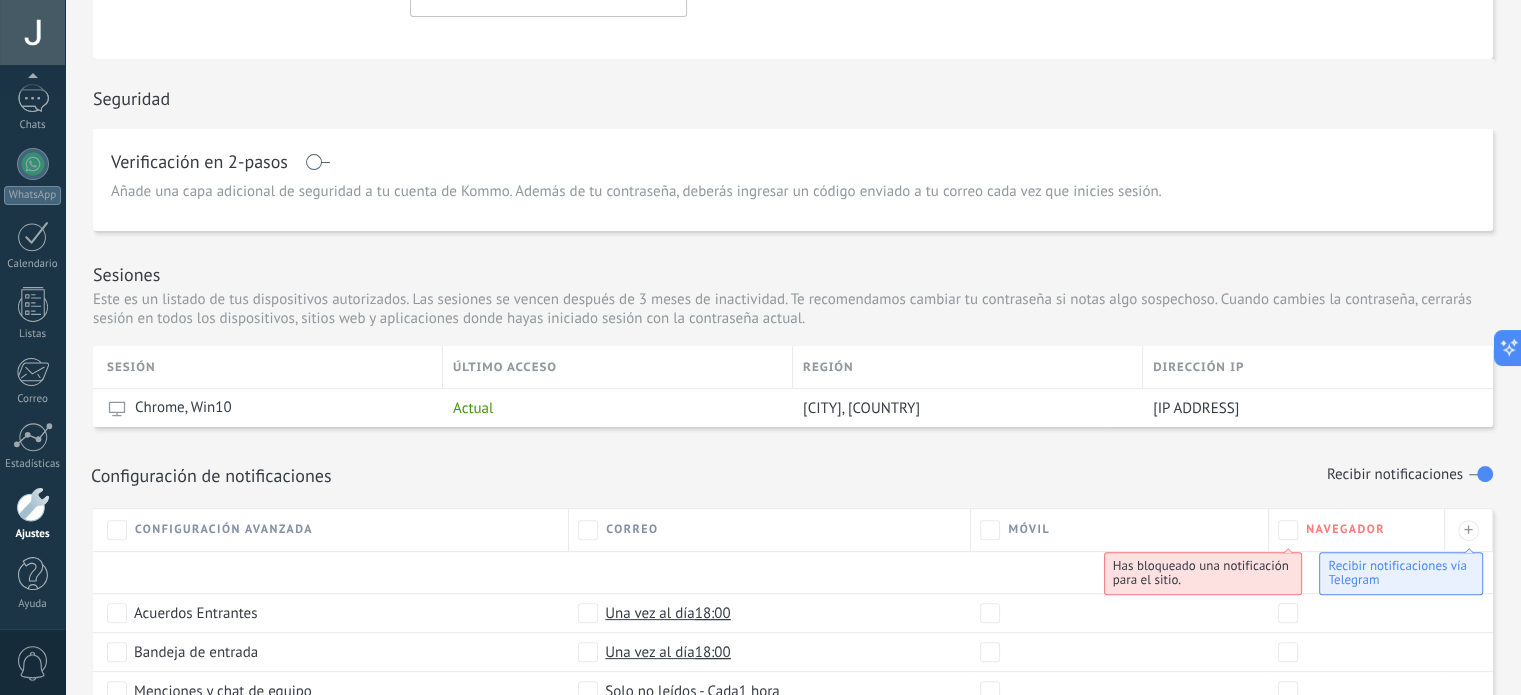 click on "0" at bounding box center [33, 663] 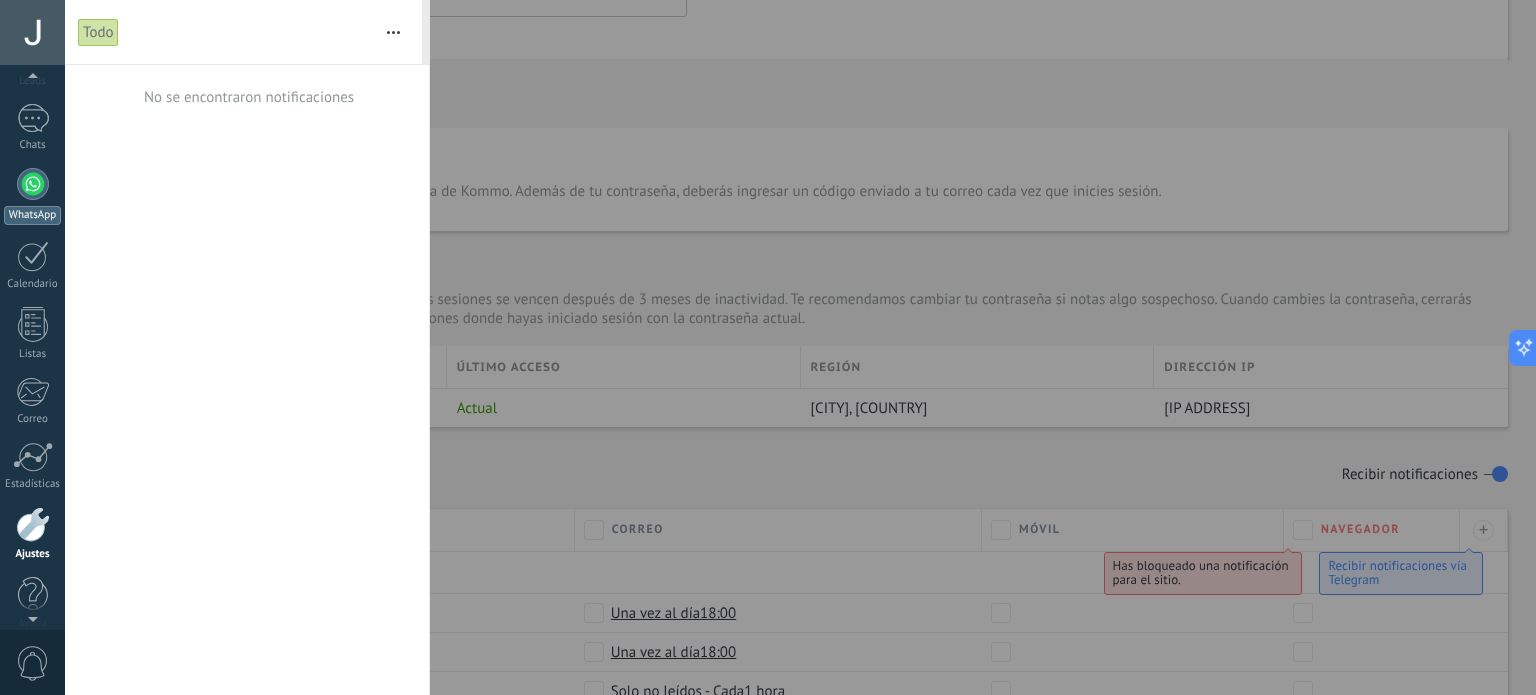 scroll, scrollTop: 0, scrollLeft: 0, axis: both 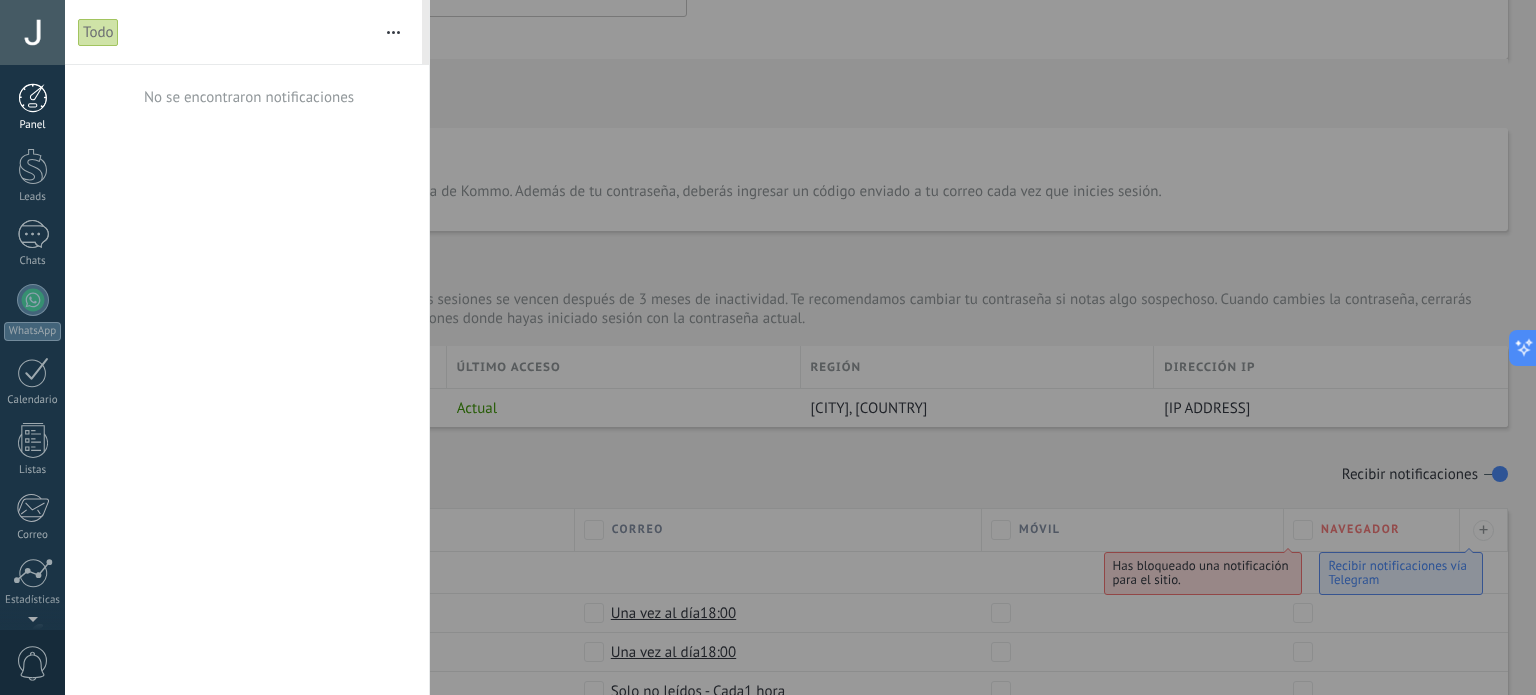 click at bounding box center (33, 98) 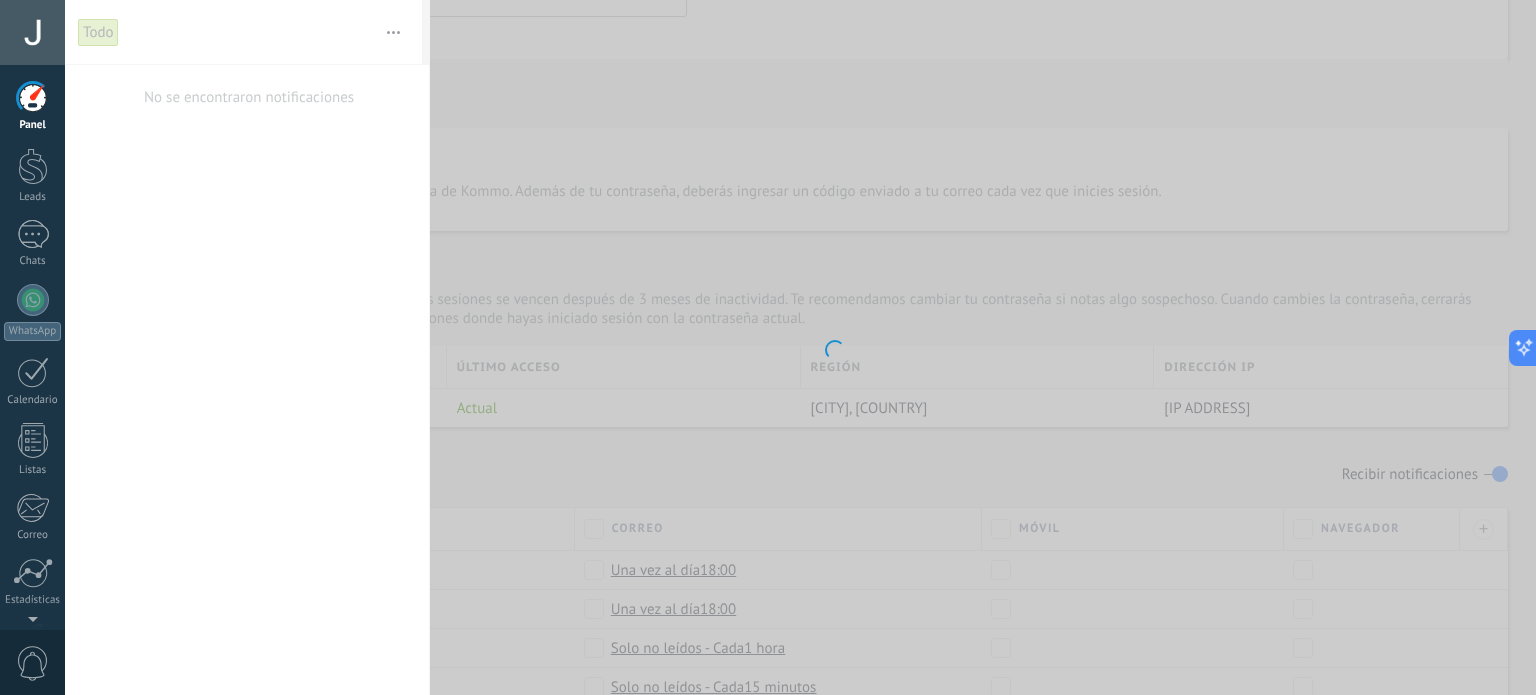scroll, scrollTop: 0, scrollLeft: 0, axis: both 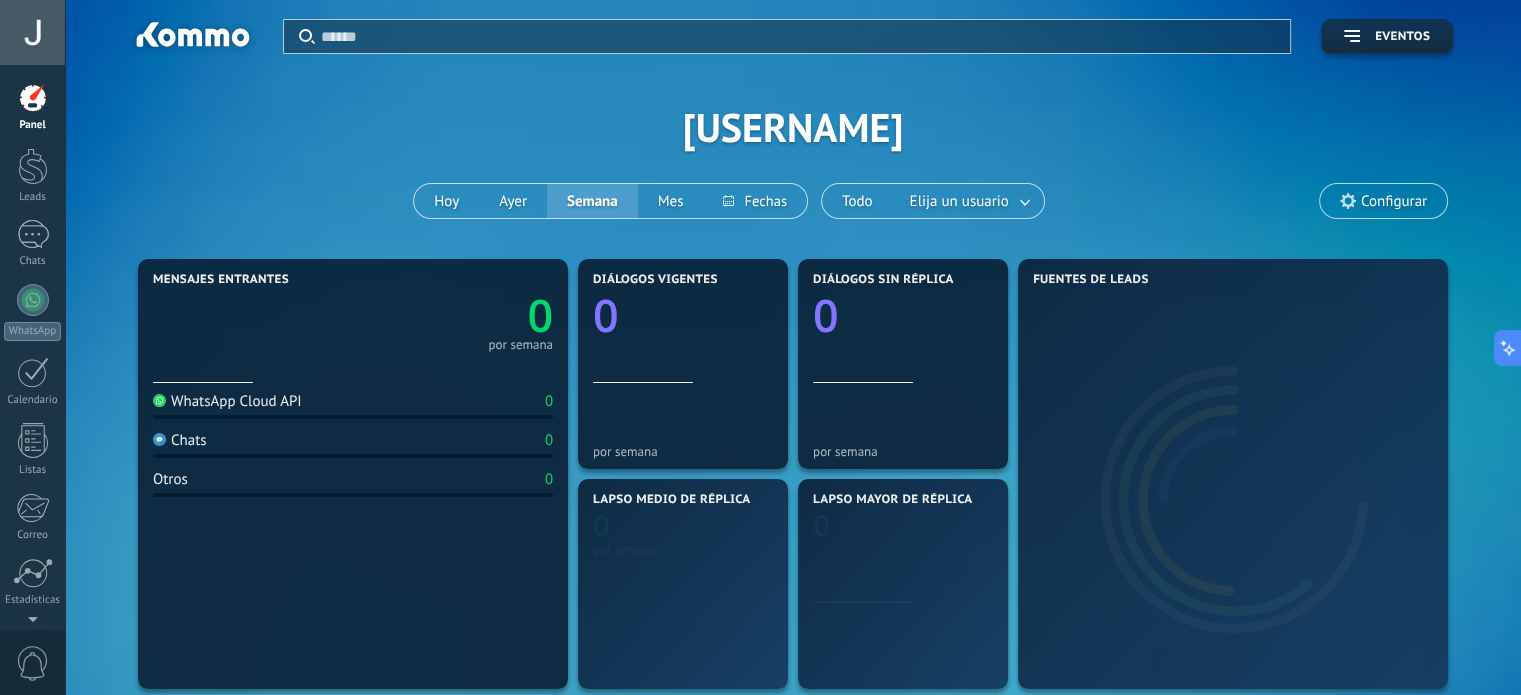 click on "Configurar" at bounding box center (1383, 201) 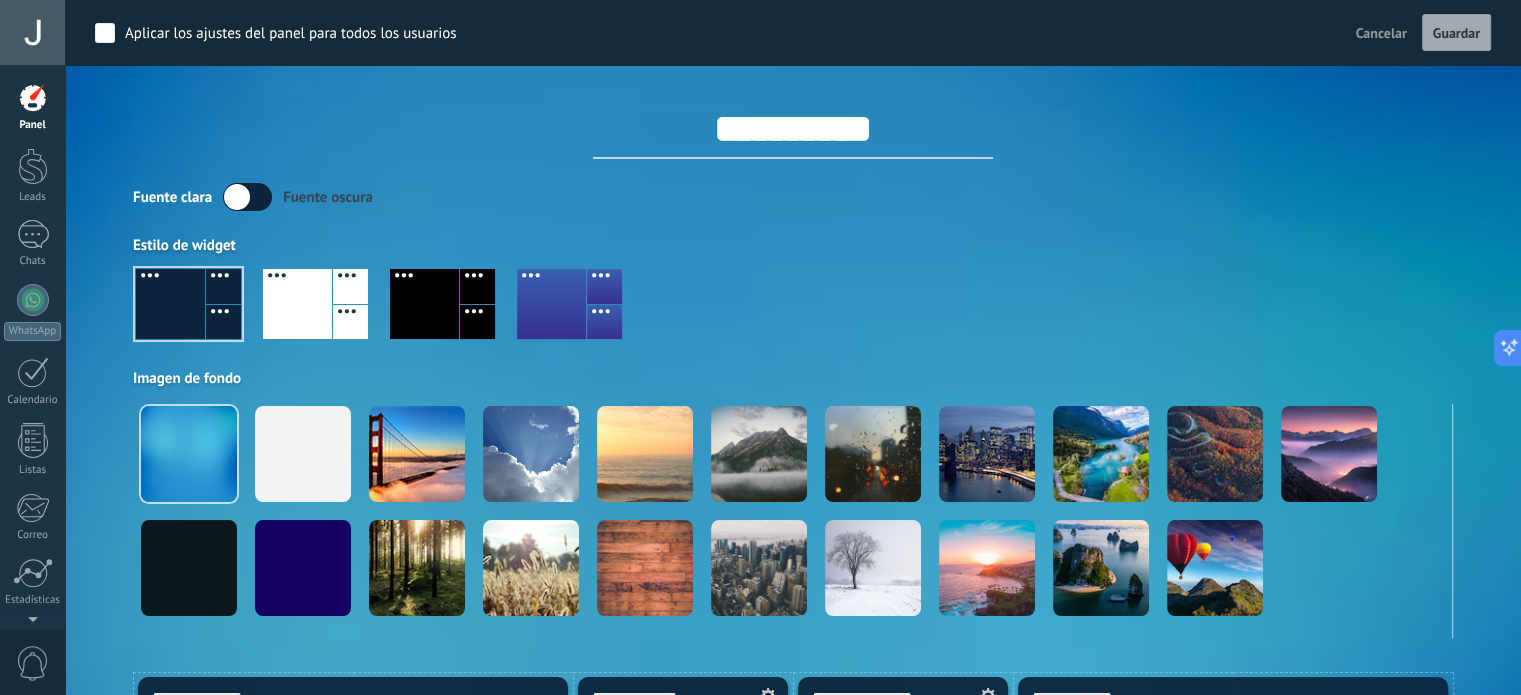 click on "Cancelar" at bounding box center [1381, 33] 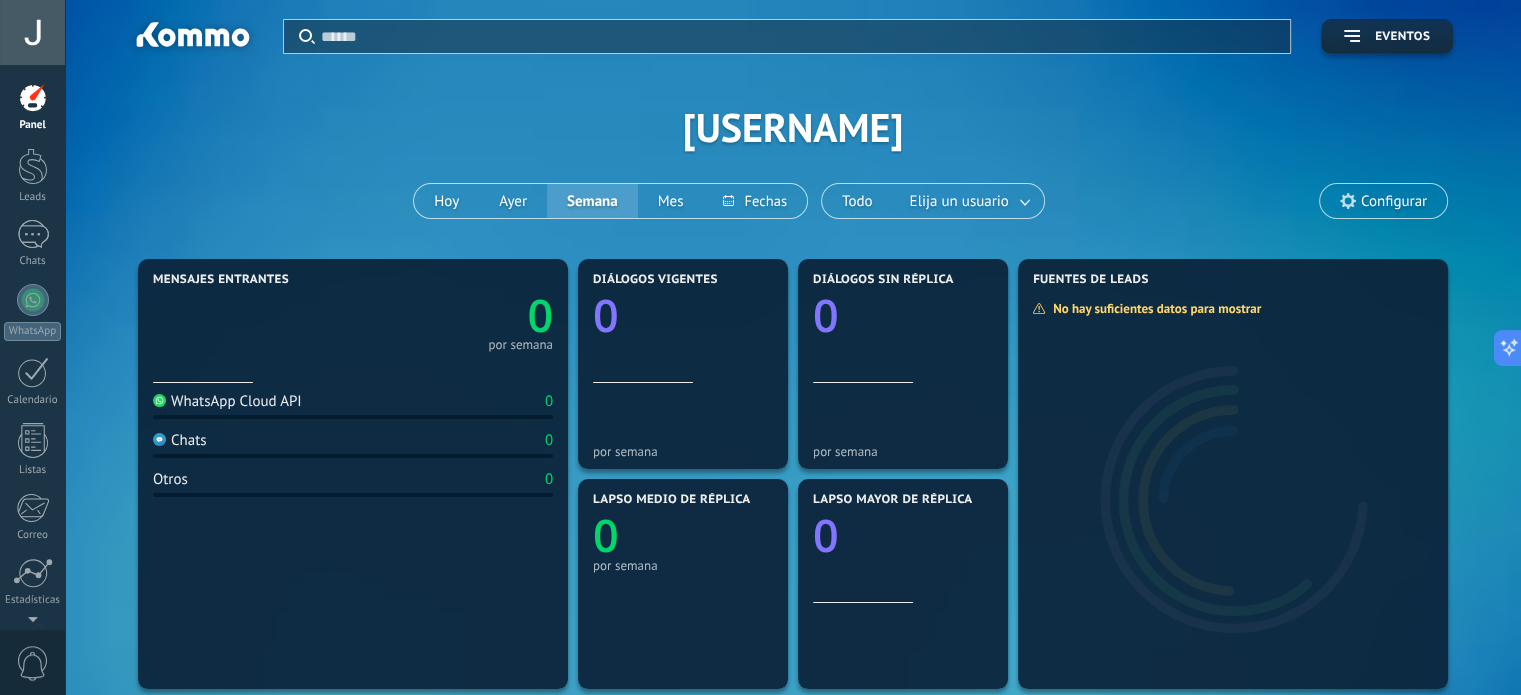 click at bounding box center [33, 98] 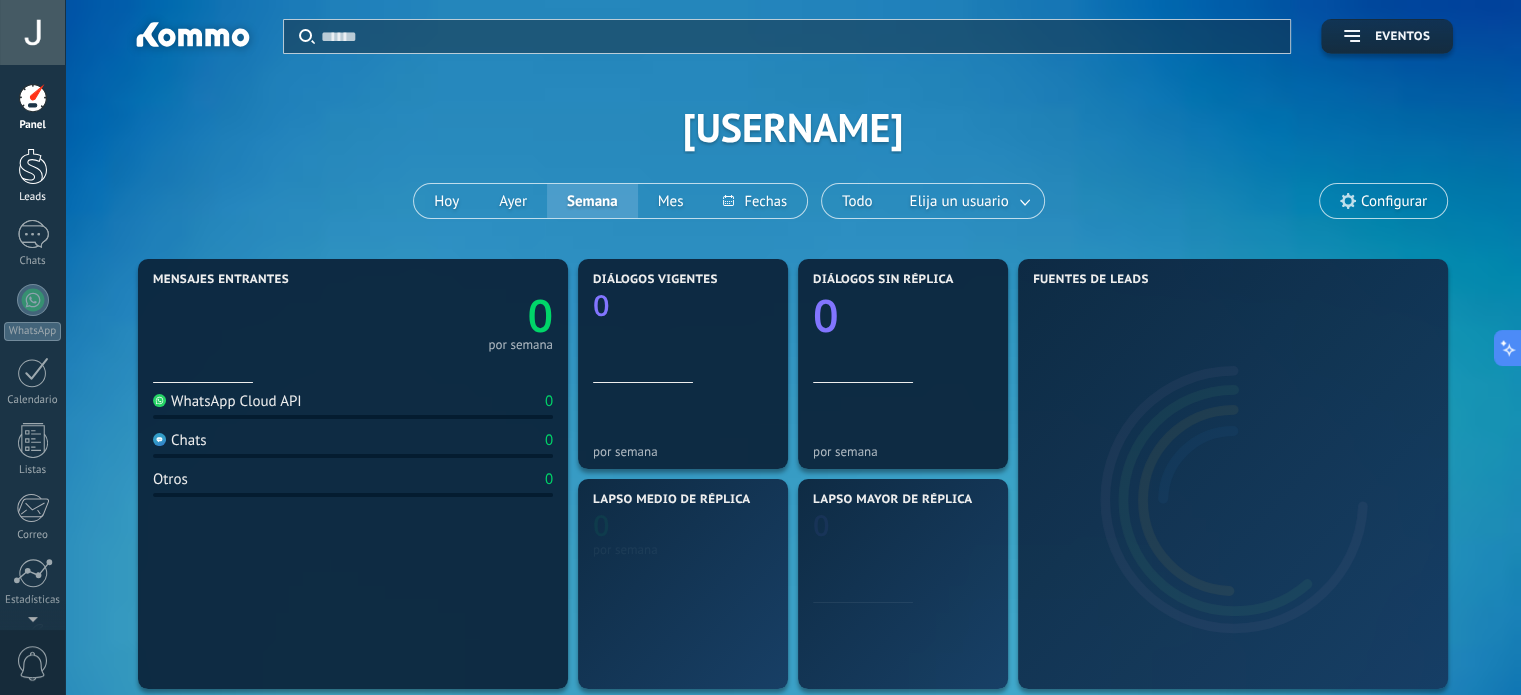 click at bounding box center (33, 166) 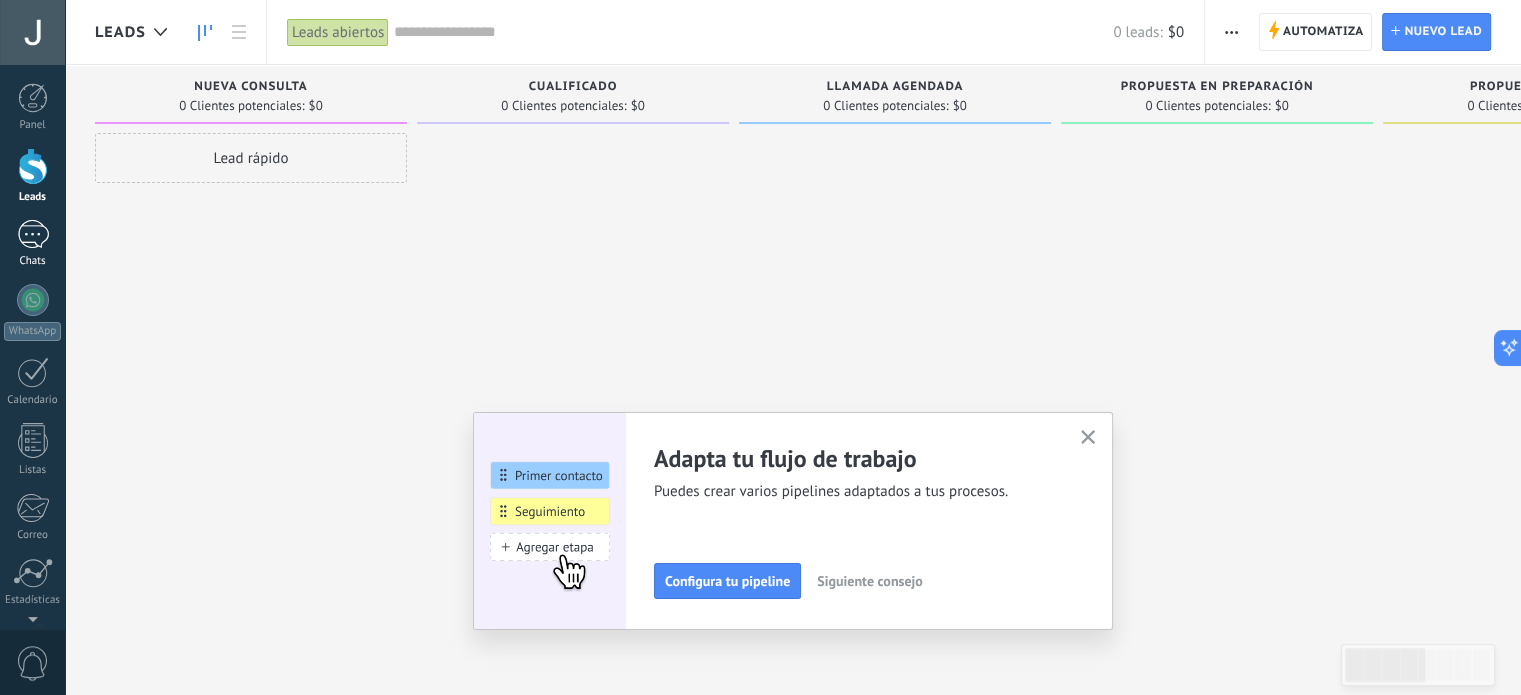 click at bounding box center (33, 234) 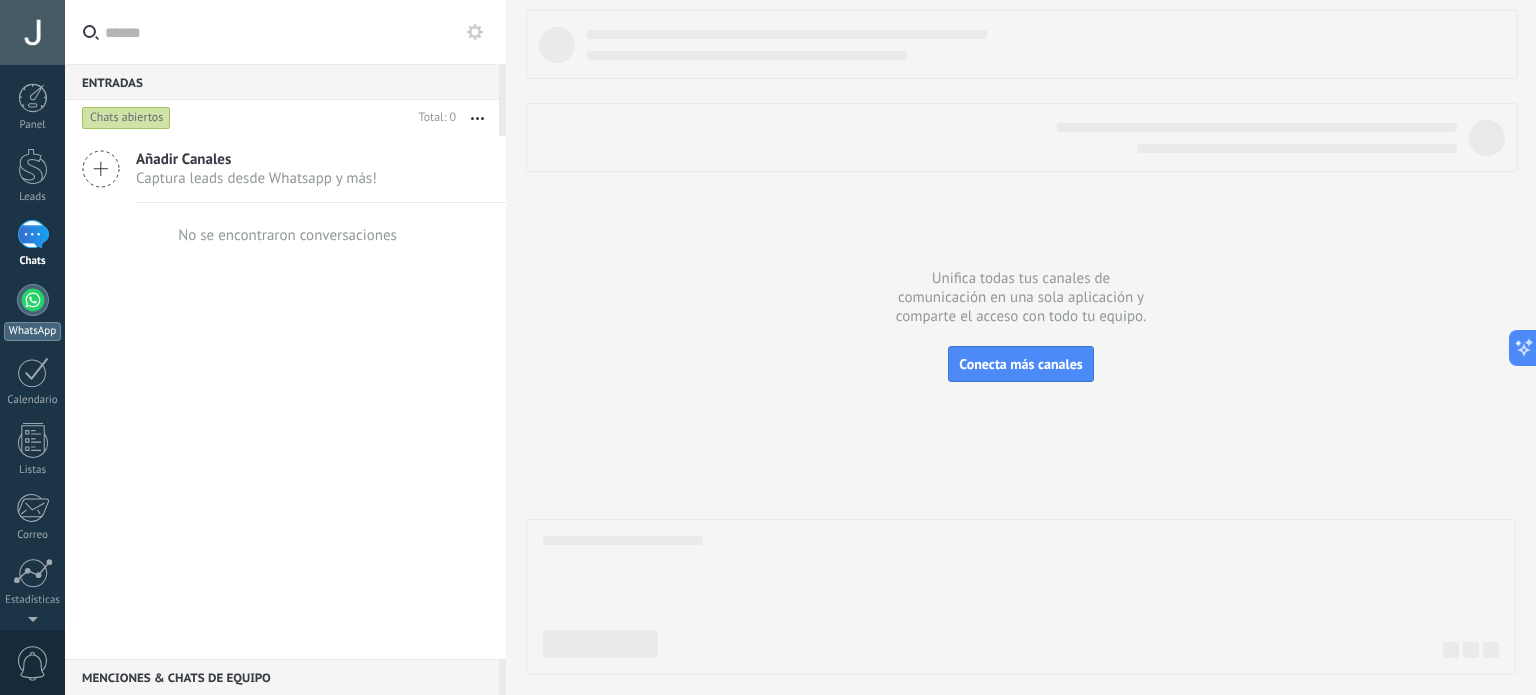 click at bounding box center [33, 300] 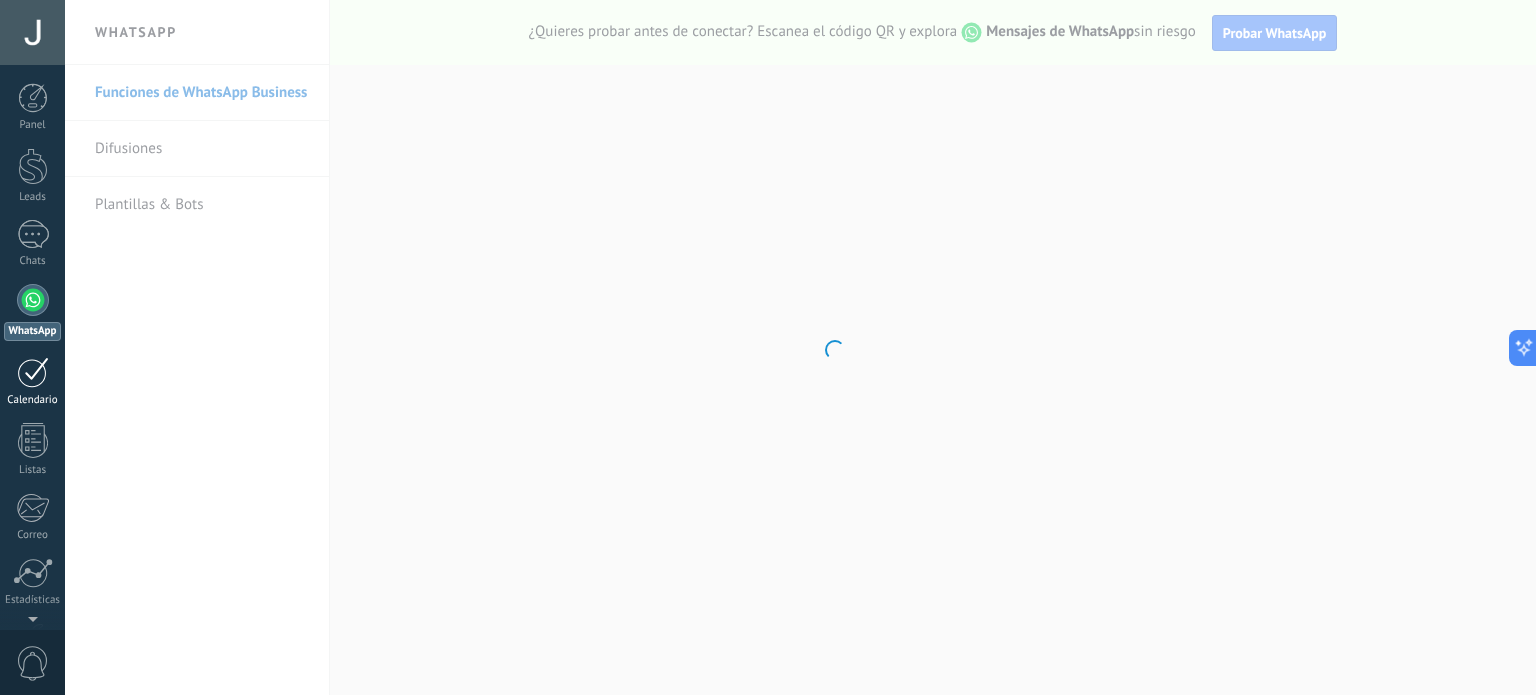 click at bounding box center (33, 372) 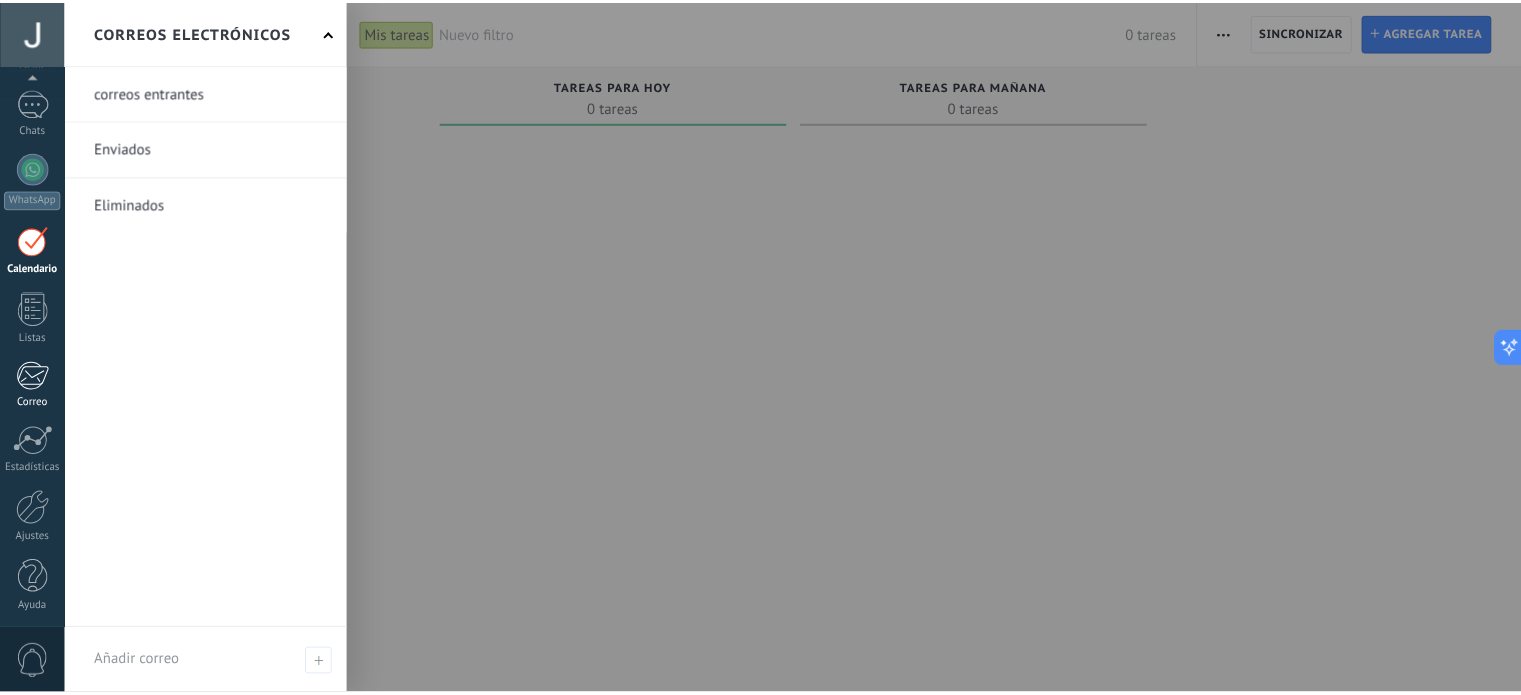 scroll, scrollTop: 136, scrollLeft: 0, axis: vertical 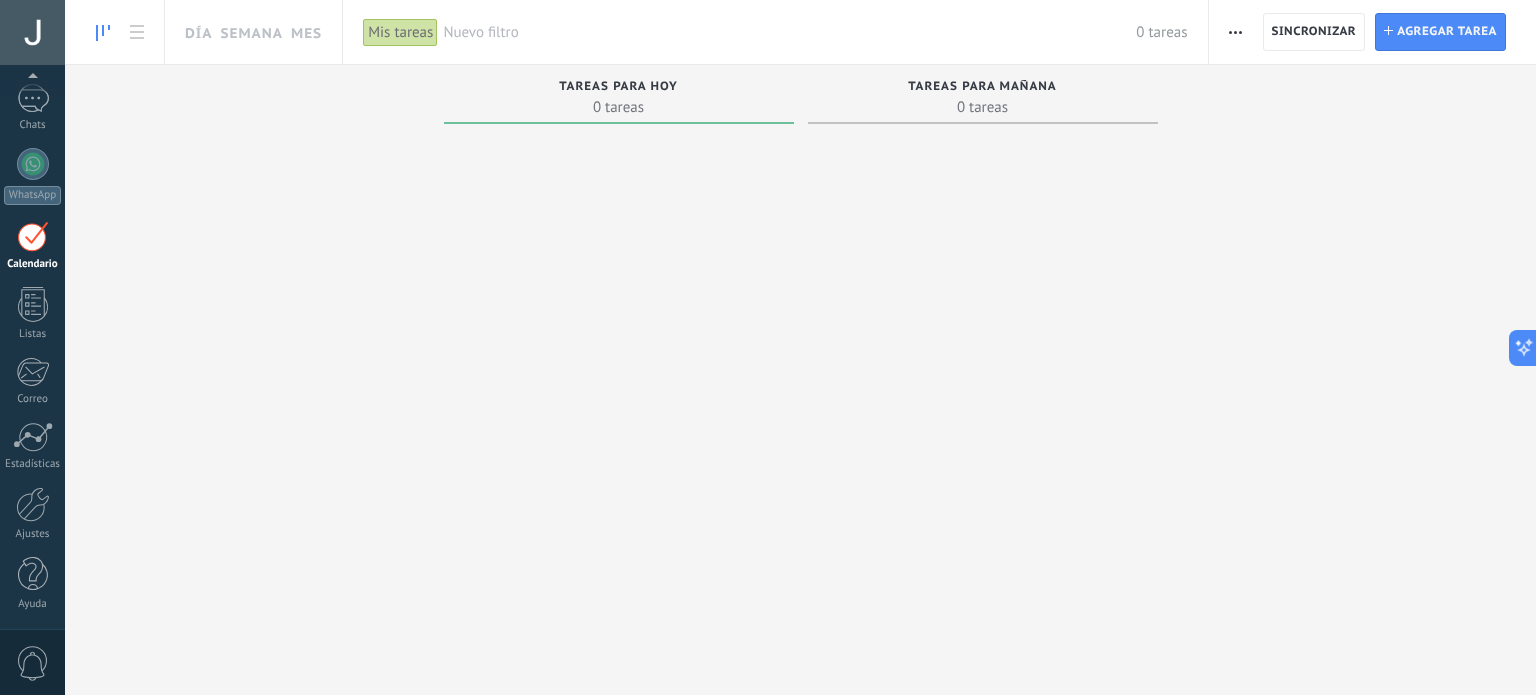 click on "0" at bounding box center (33, 663) 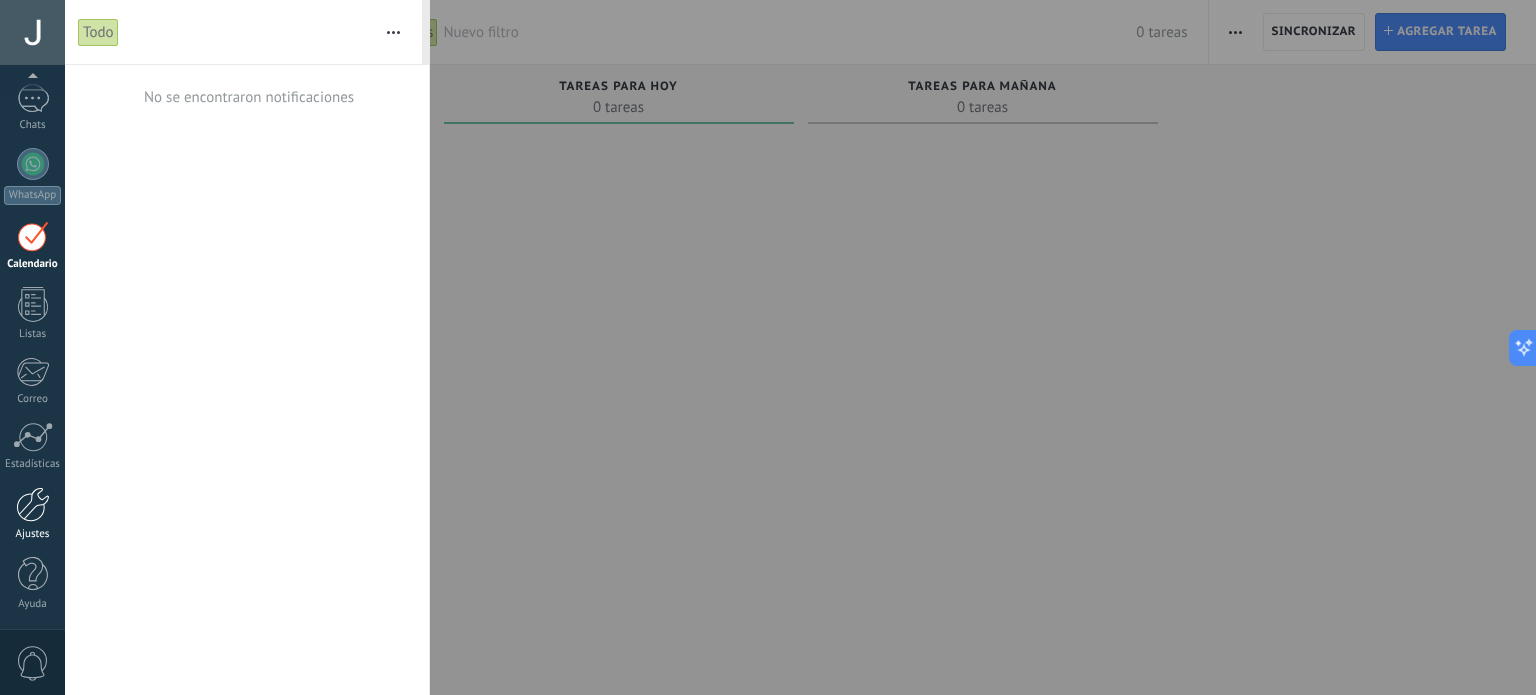 drag, startPoint x: 32, startPoint y: 647, endPoint x: 24, endPoint y: 530, distance: 117.273186 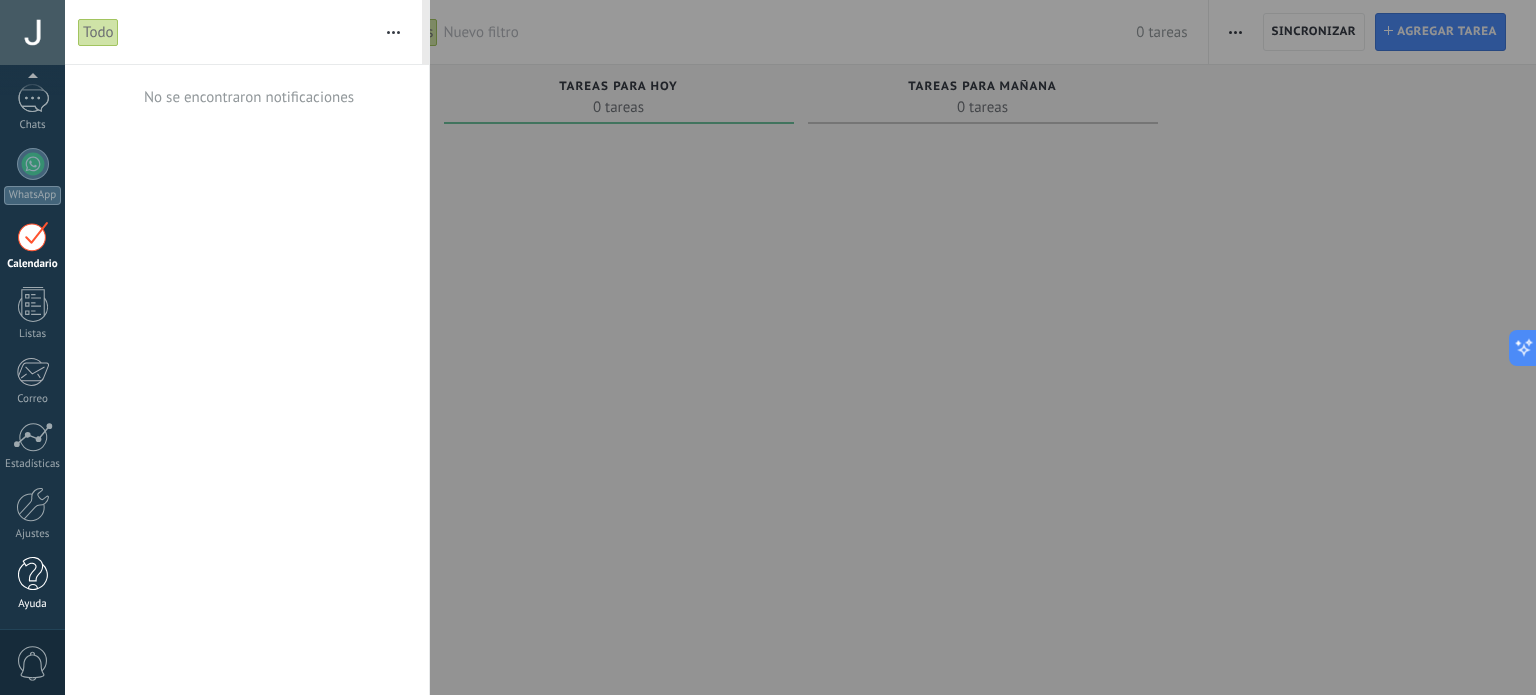click at bounding box center (33, 574) 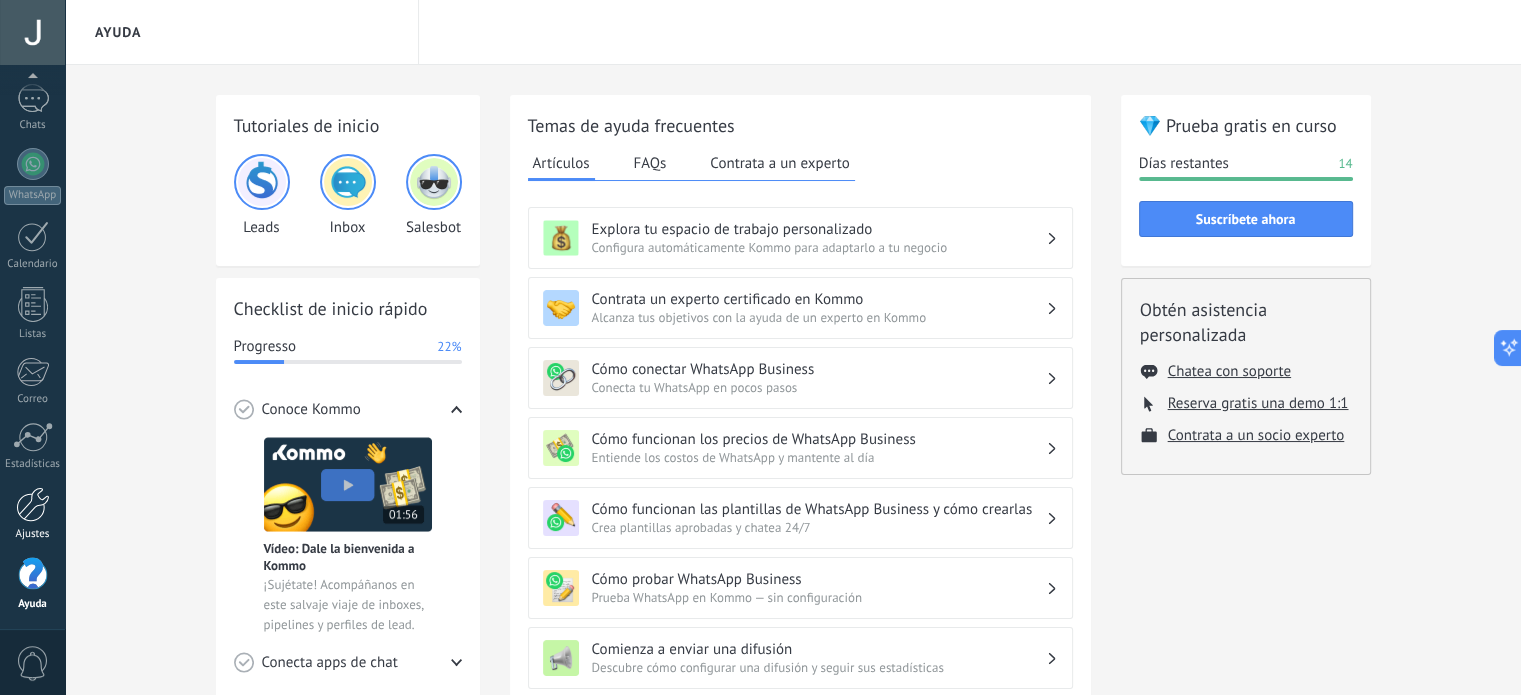 click at bounding box center [33, 504] 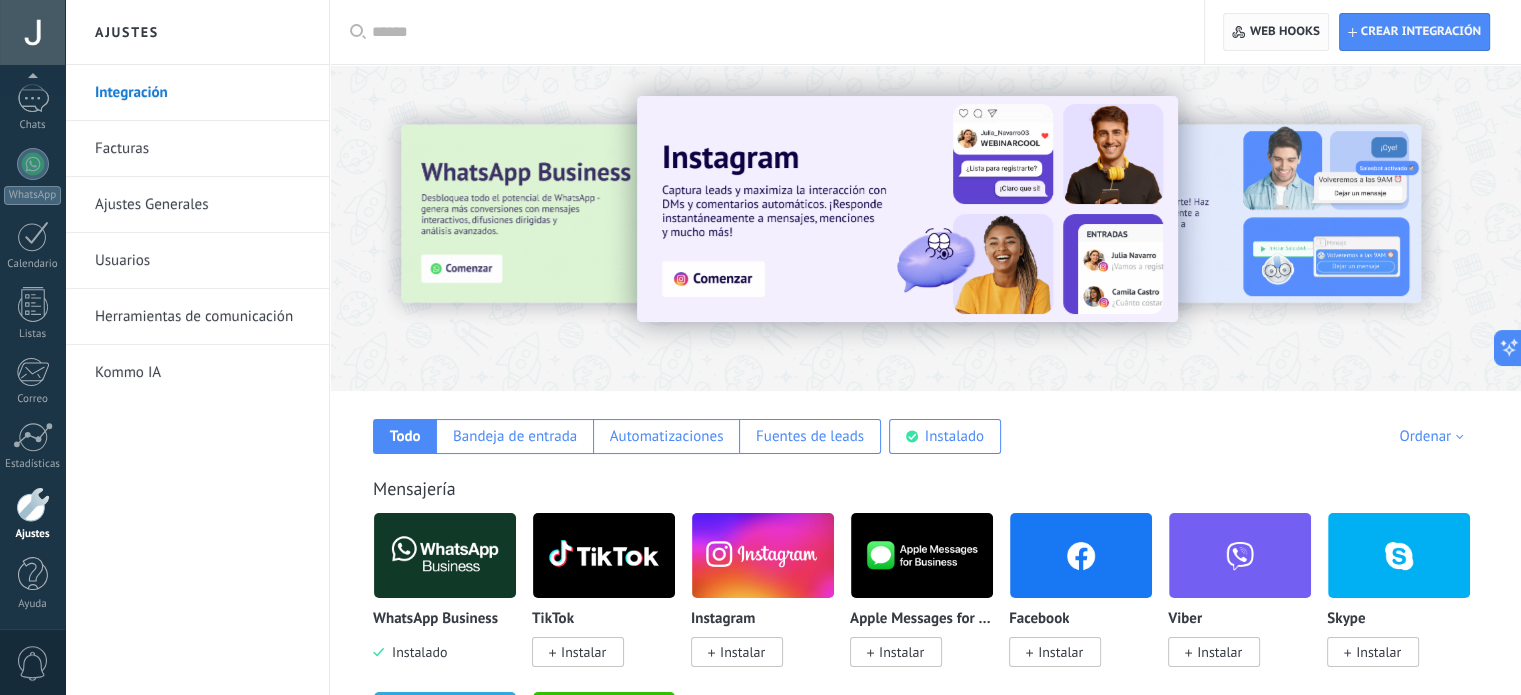 click on "Web hooks  0" at bounding box center (1285, 32) 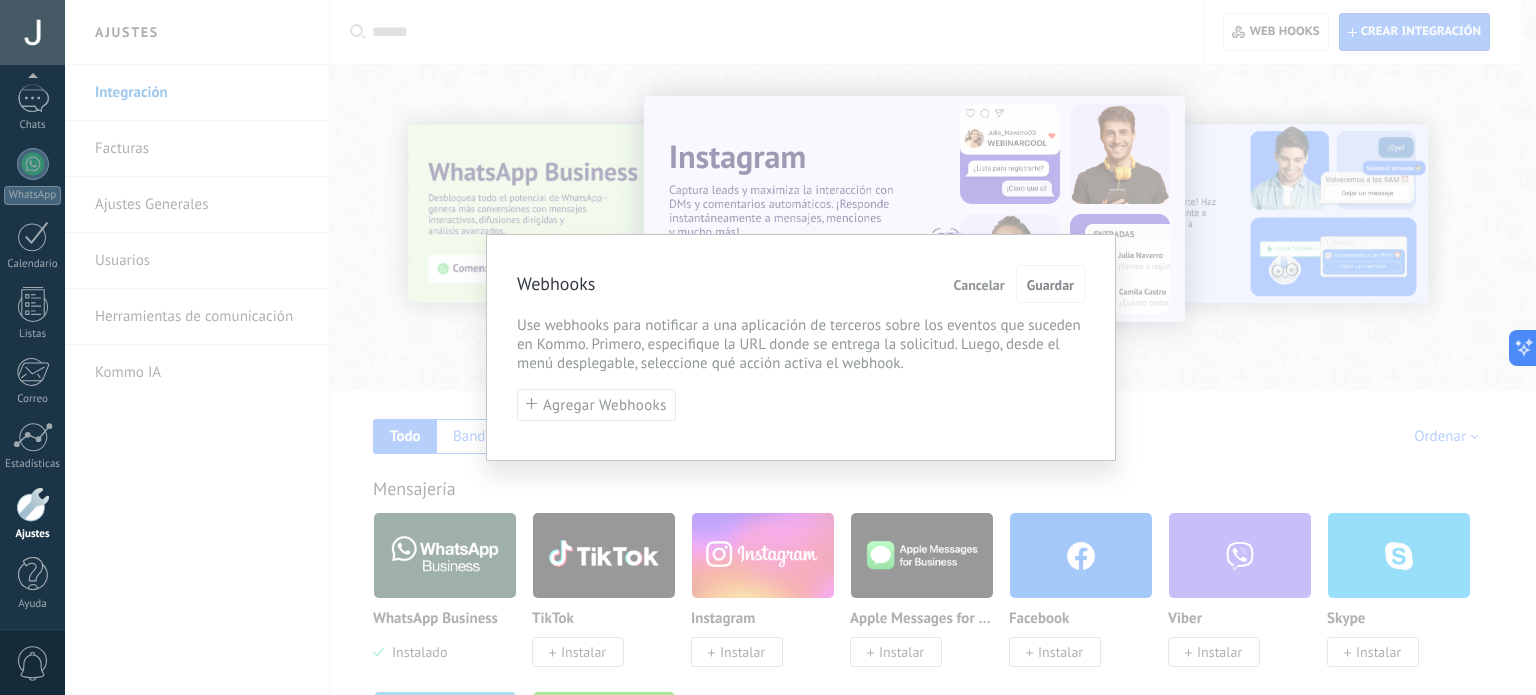 click on "Cancelar" at bounding box center [979, 285] 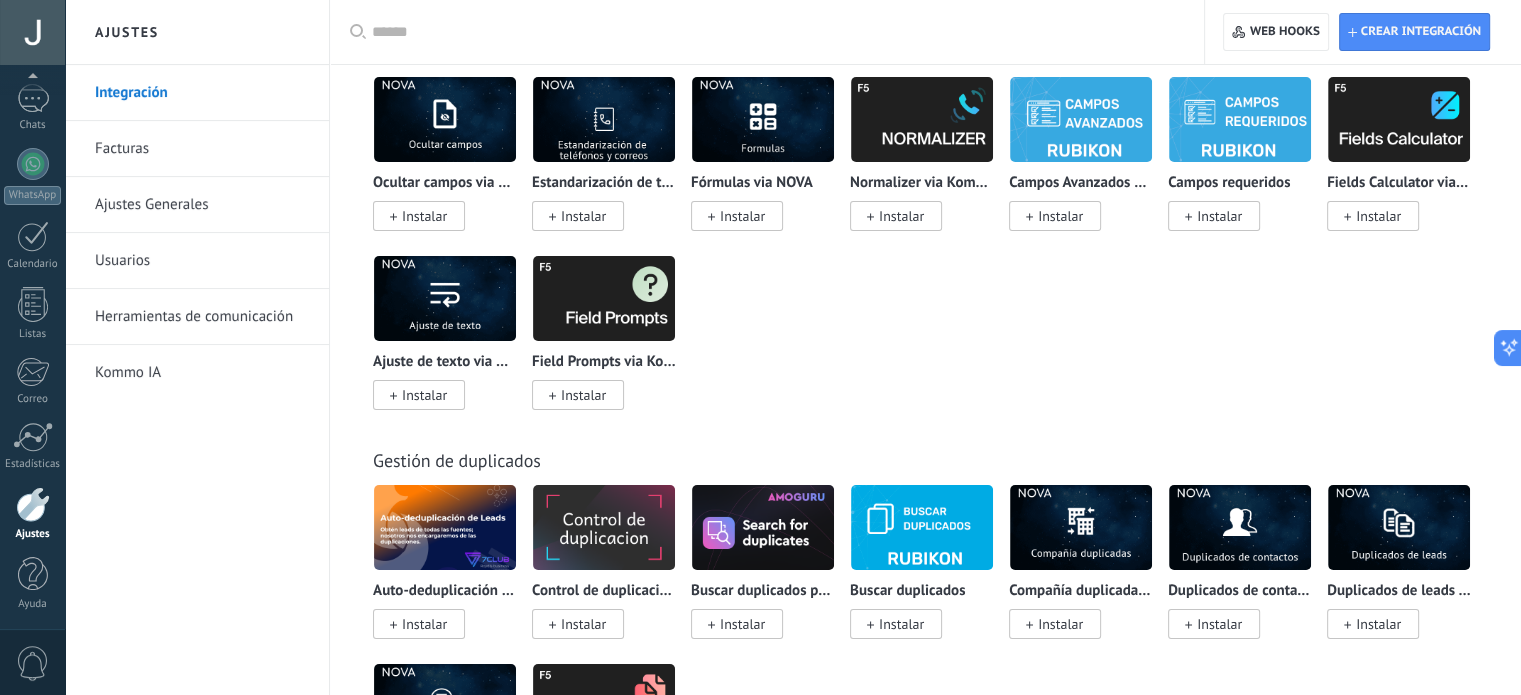 scroll, scrollTop: 7082, scrollLeft: 0, axis: vertical 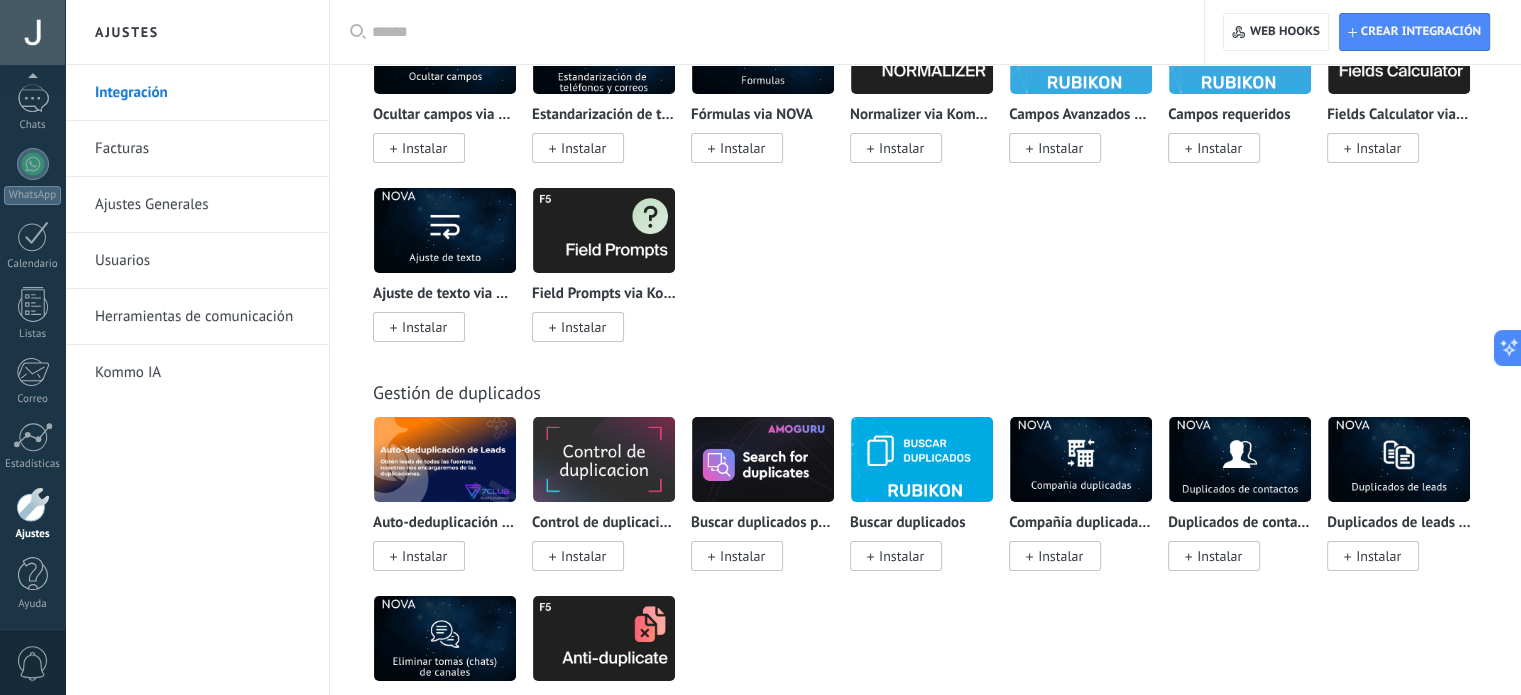 click on "Facturas" at bounding box center (202, 149) 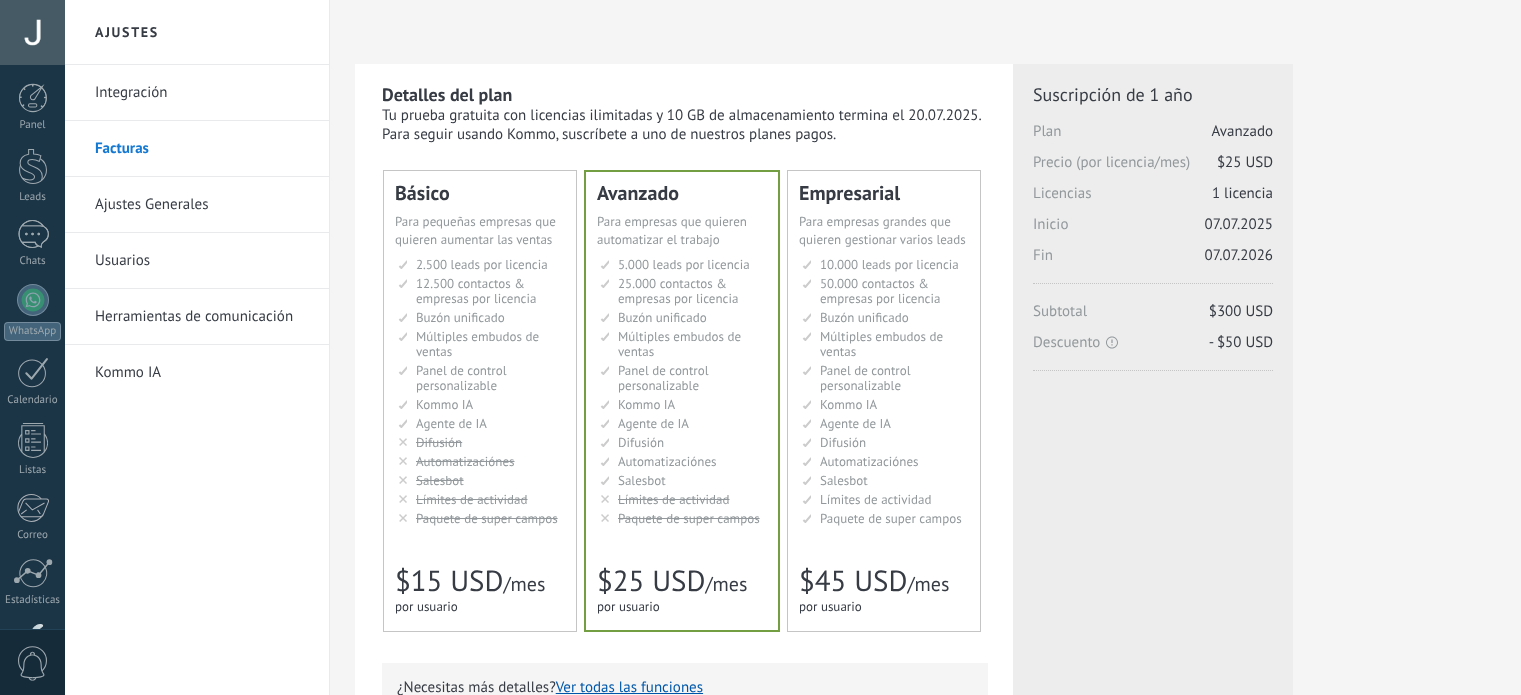 scroll, scrollTop: 0, scrollLeft: 0, axis: both 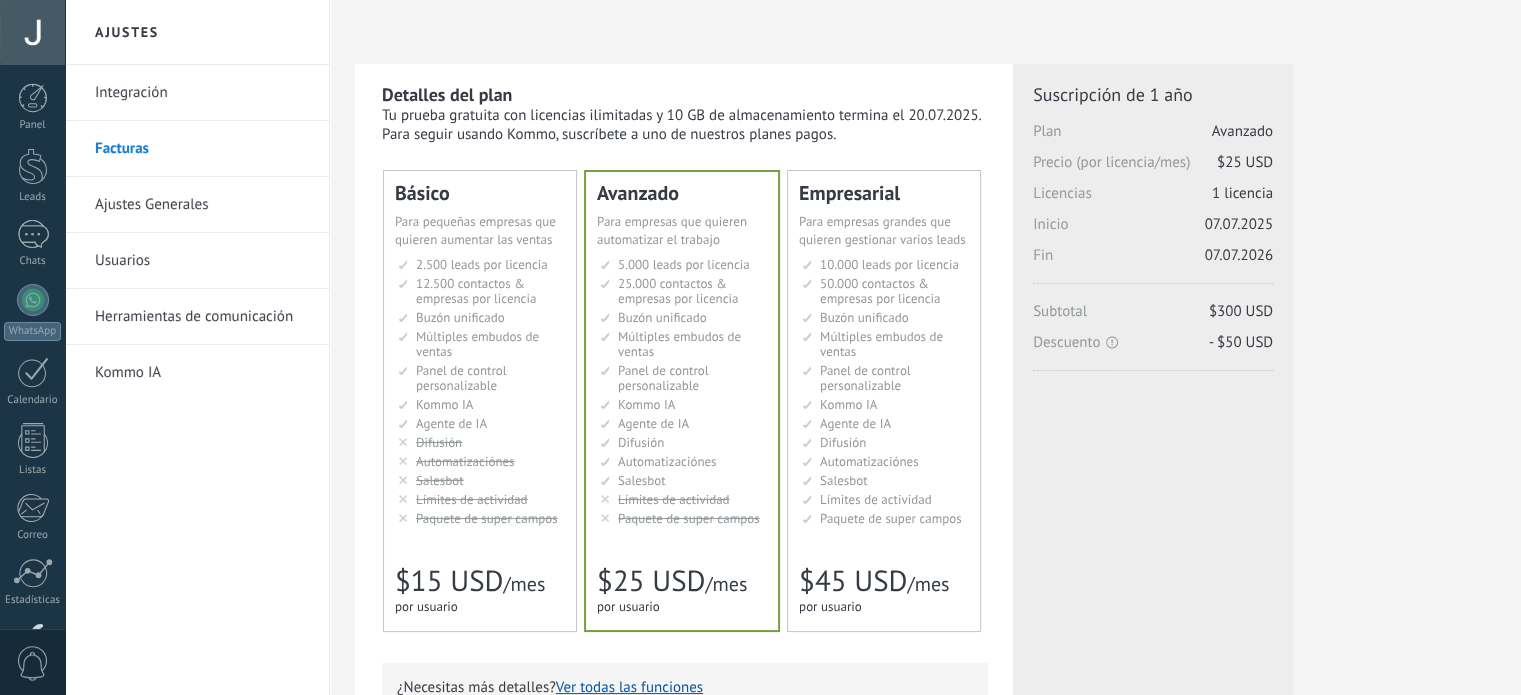 click on "Ajustes Generales" at bounding box center [202, 205] 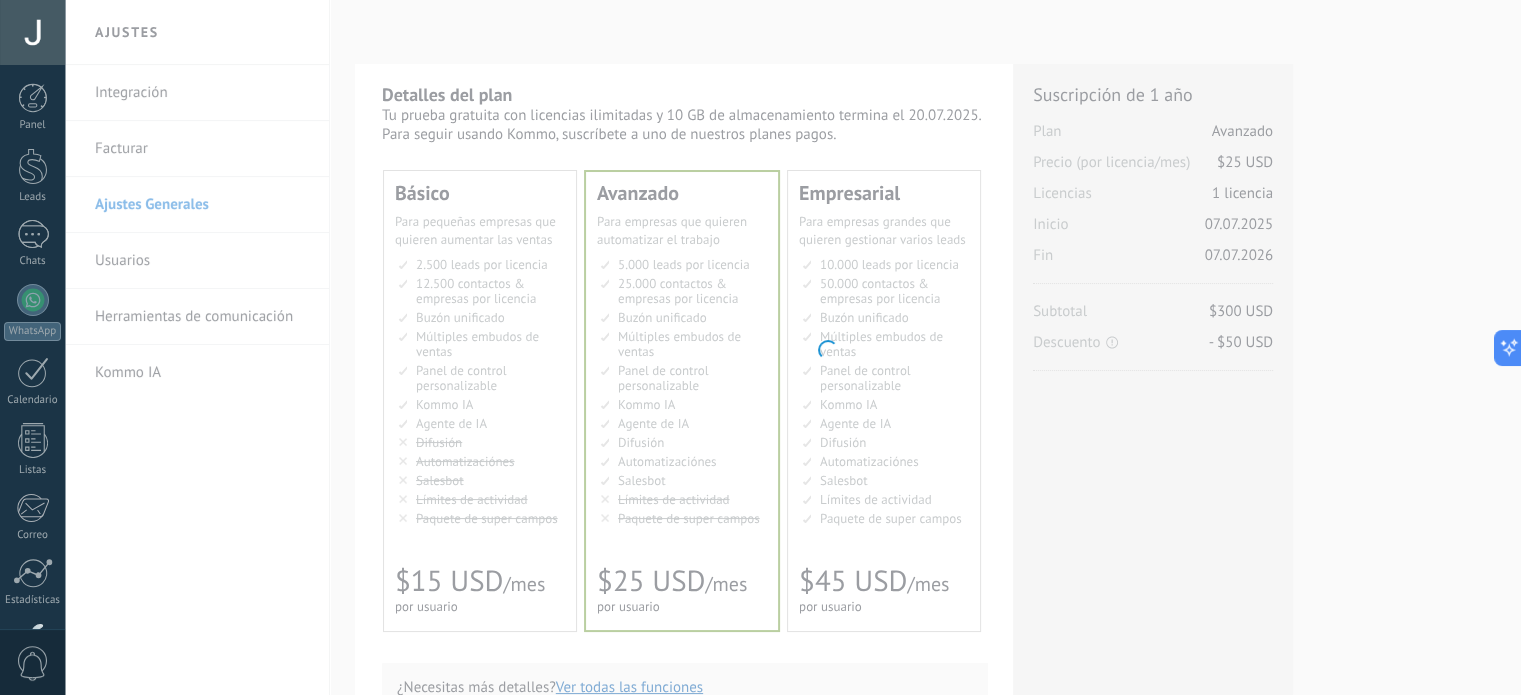 scroll, scrollTop: 0, scrollLeft: 0, axis: both 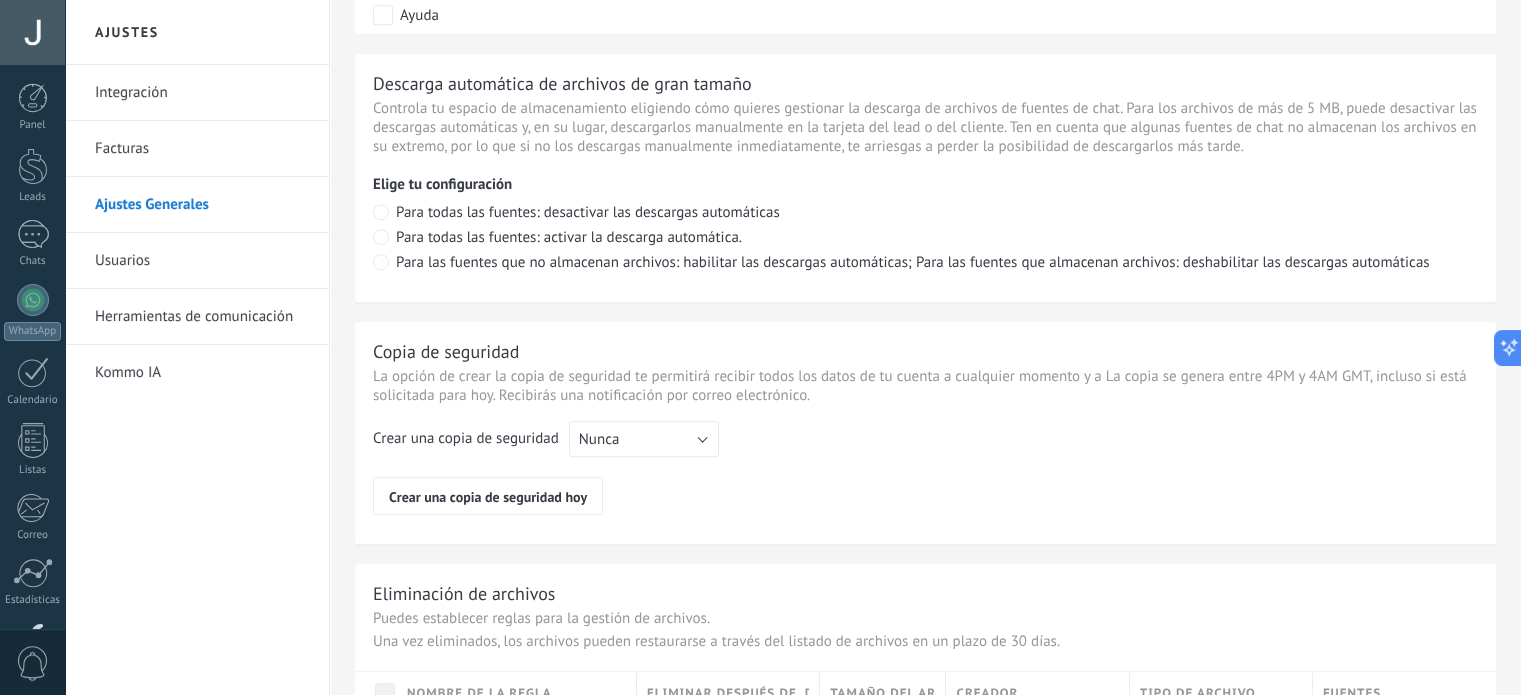 click on "Usuarios" at bounding box center [202, 261] 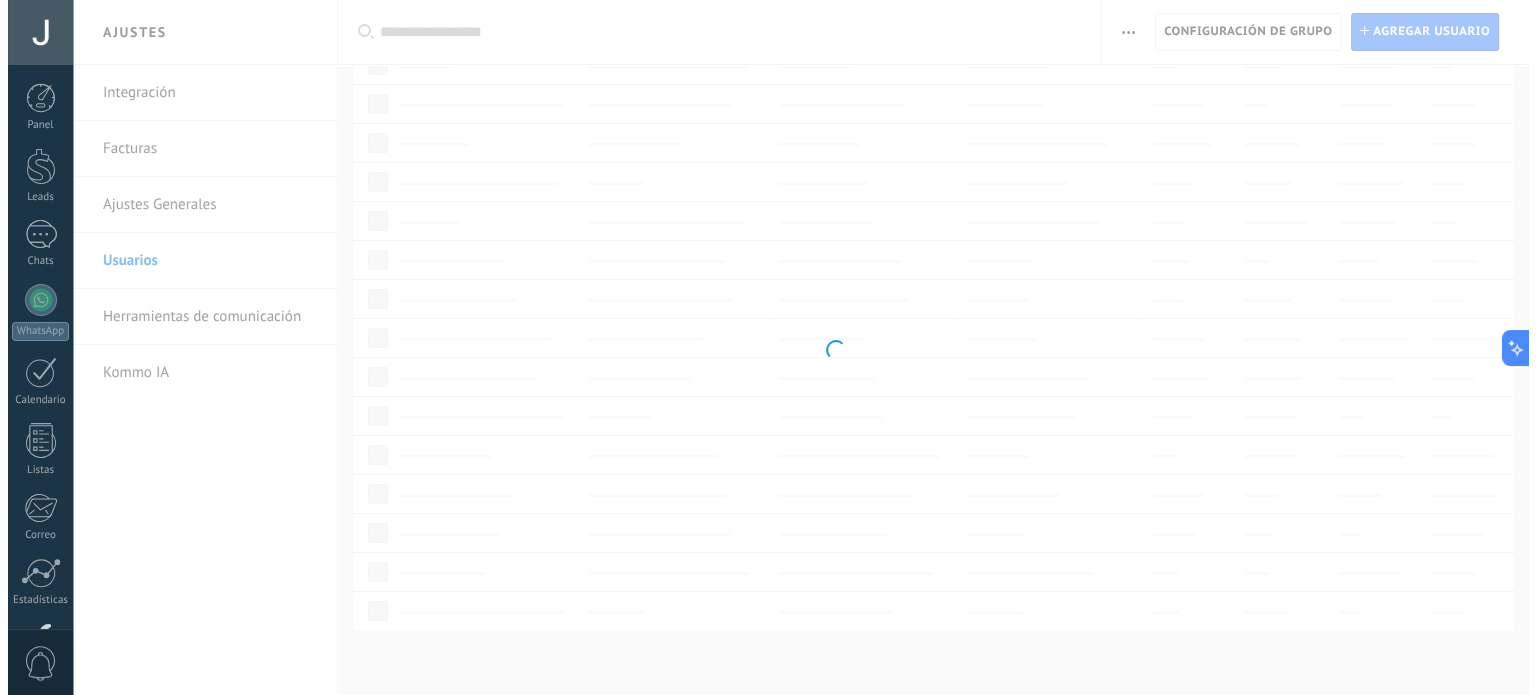 scroll, scrollTop: 0, scrollLeft: 0, axis: both 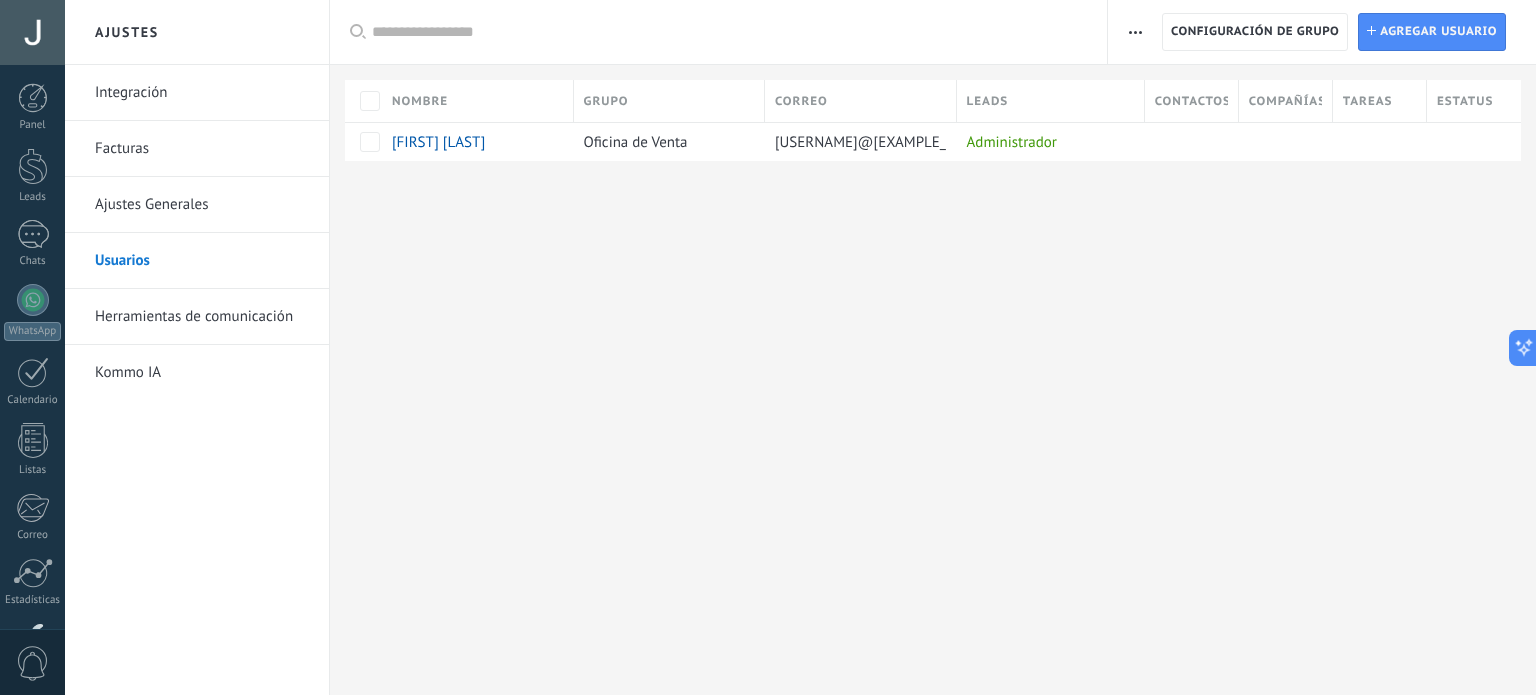 click at bounding box center (1135, 32) 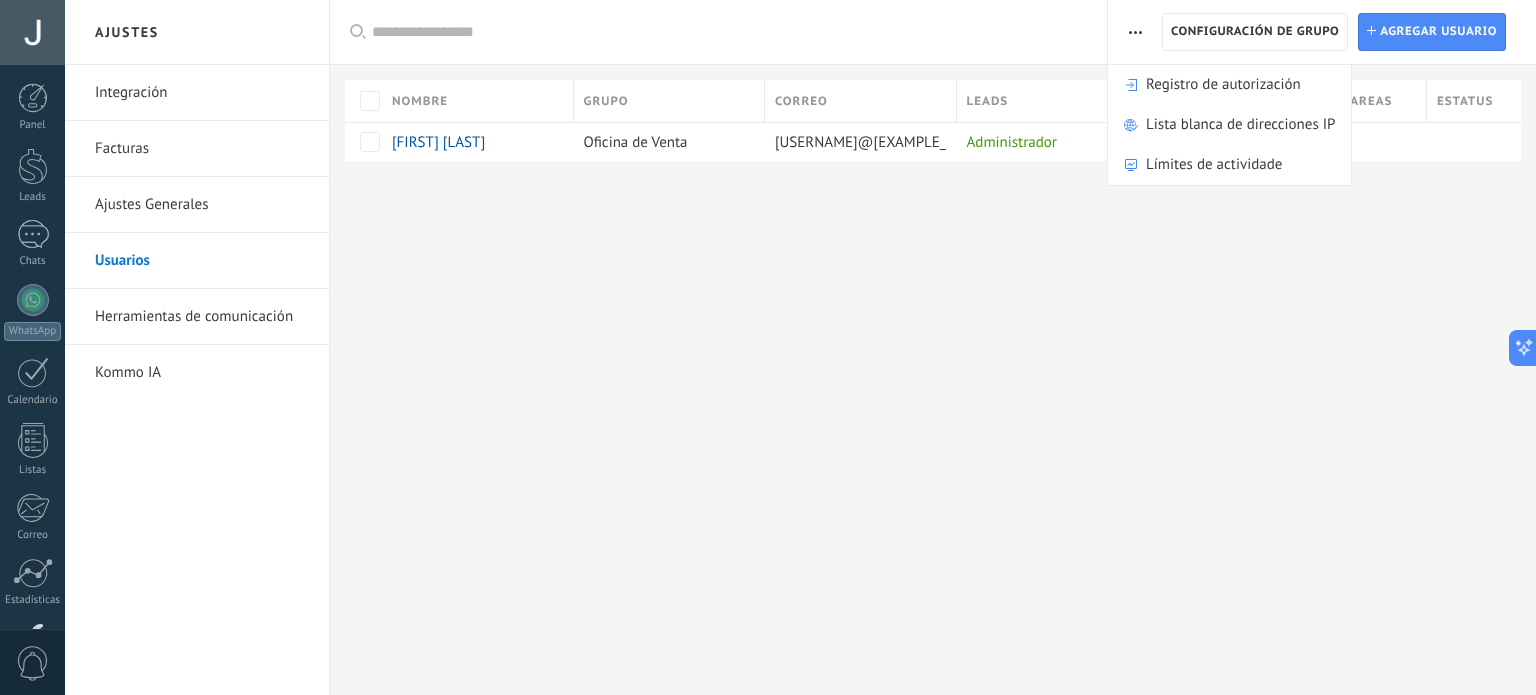click on "Ajustes Integración Facturas Ajustes Generales Usuarios Herramientas de comunicación Kommo IA Registro de autorización Lista blanca de direcciones IP Límites de actividade Configuración de grupo Configuración de grupo Instalar Agregar usuario Aplicar Usuarios activos Usuarios inactivos Todo usuarios Administrador Usuarios libres Verificación en 2-pasos Guardar Seleccionar todo Oficina de Venta Usuarios libres Todos los grupos Seleccionar todo Administrador Todos los roles Ninguno Usuarios activos Usuarios inactivos Usuarios activos Seleccionar todo Usuarios con verificación en 2 pasos Usuarios sin verificación en 2 pasos Todos los tipos de verificación Aplicar Restablecer Nombre Grupo Correo Leads Contactos Compañías Tareas Estatus           Jose Luis Perez Oficina de Venta josepm9804@gmail.com Administrador Lamentablemente, no hay elementos con estos parámetros.  Mostrar todos" at bounding box center (800, 347) 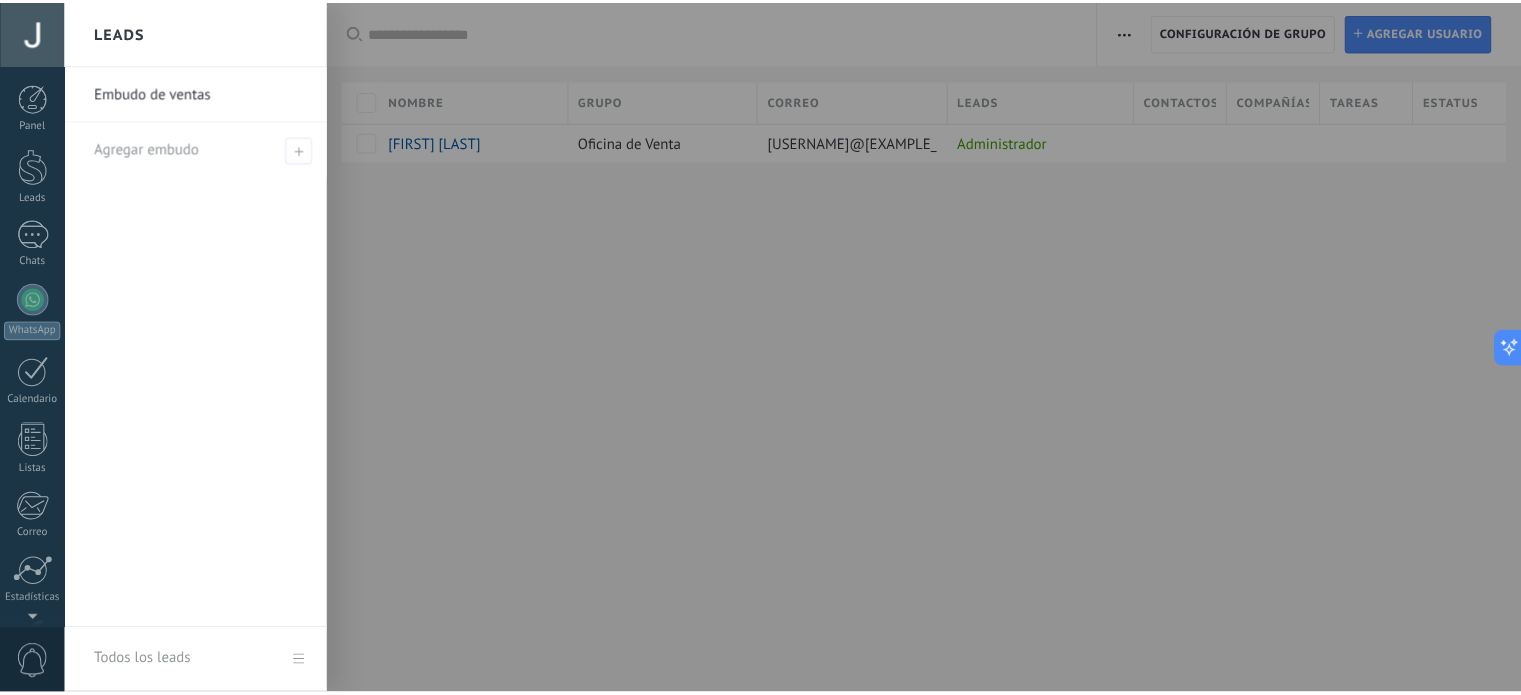scroll, scrollTop: 136, scrollLeft: 0, axis: vertical 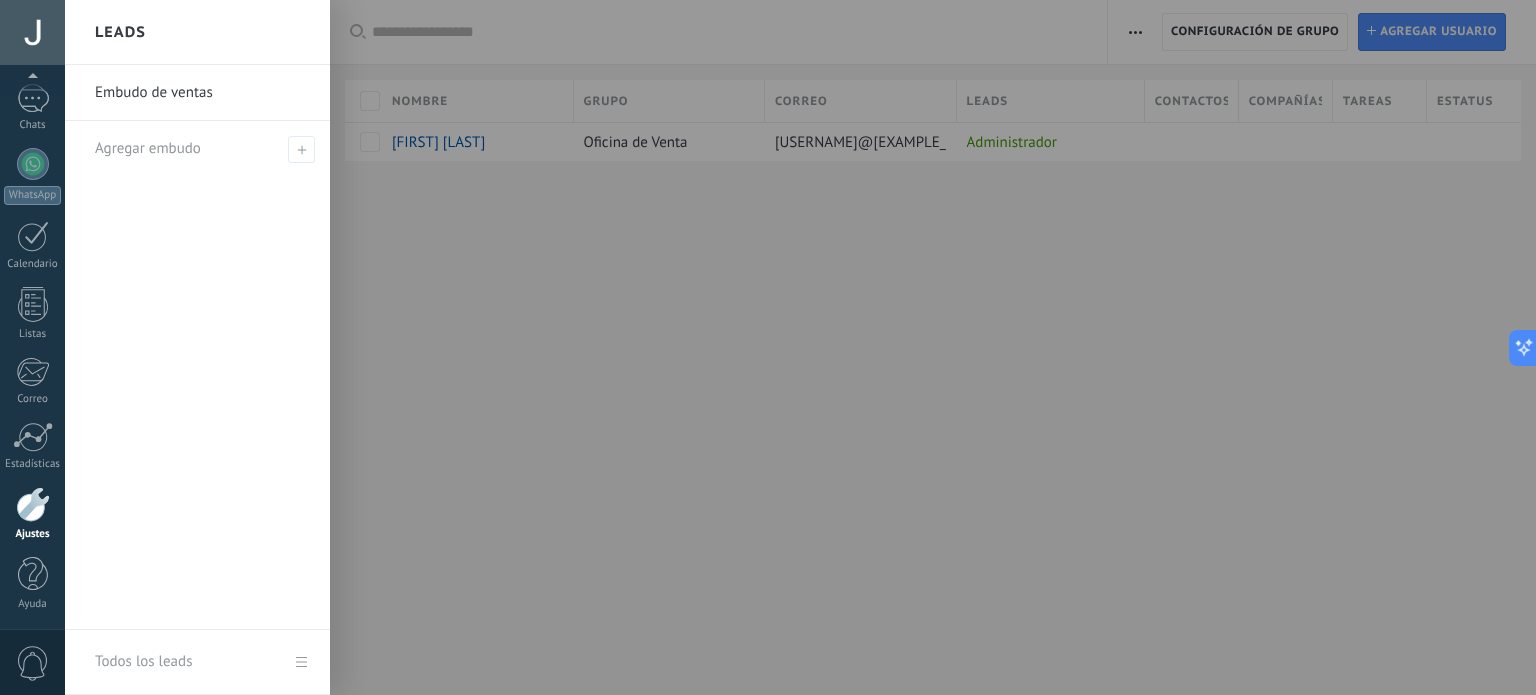 click at bounding box center [32, 32] 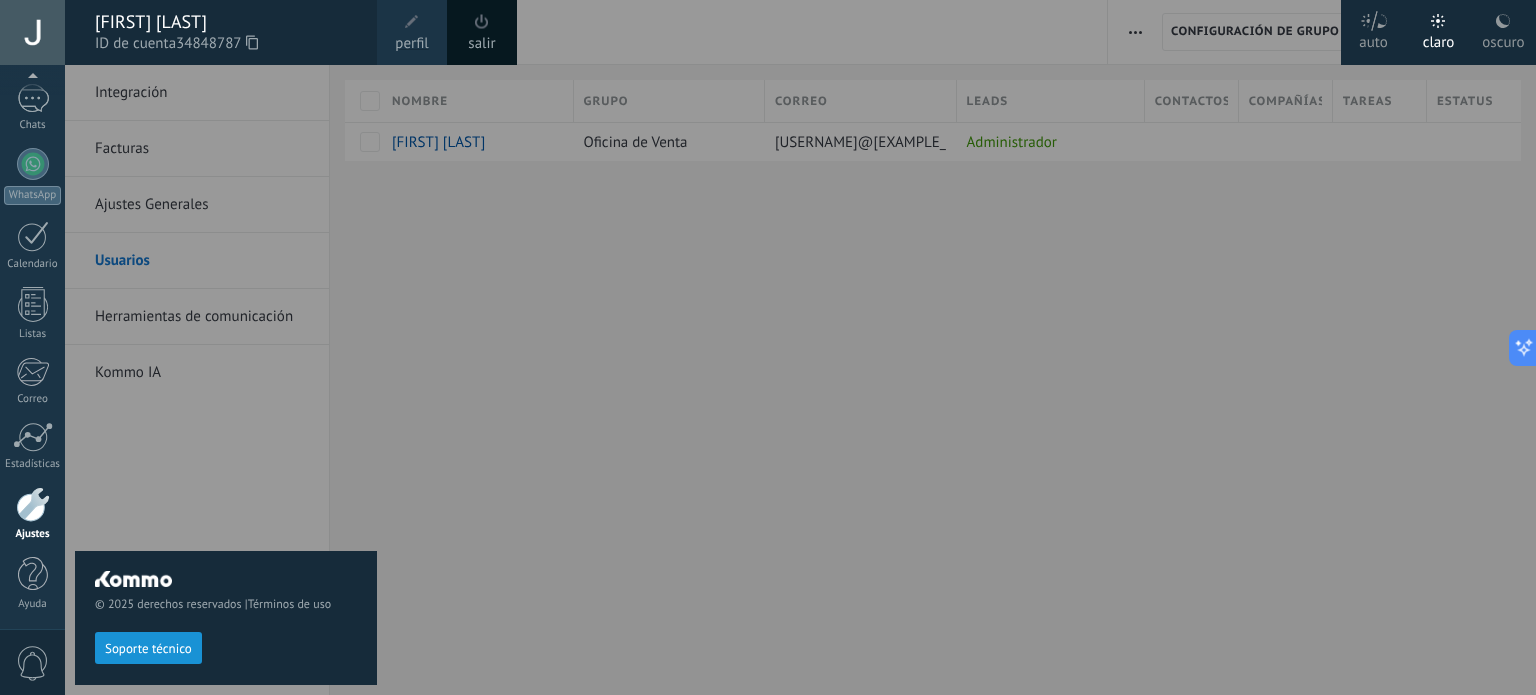 click on "[FIRST] [LAST]" at bounding box center (226, 22) 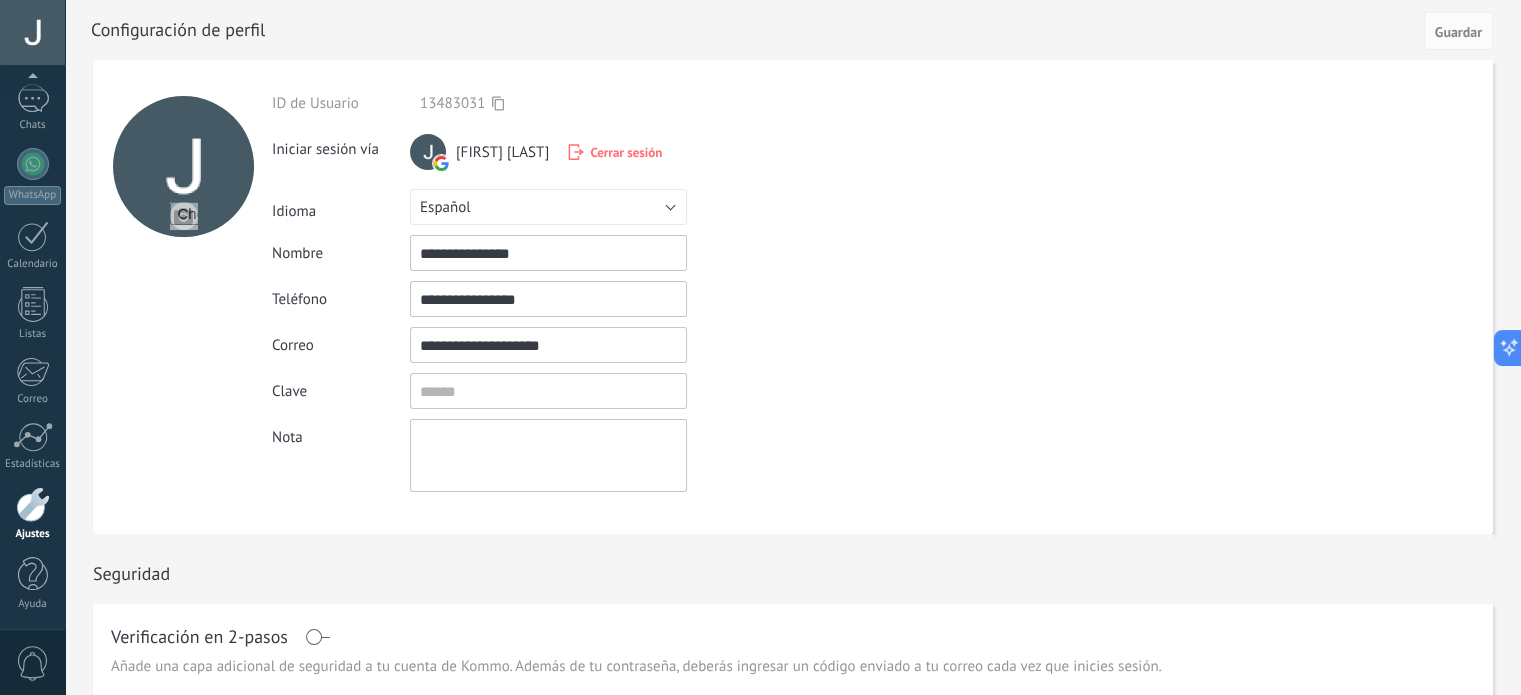 scroll, scrollTop: 2, scrollLeft: 0, axis: vertical 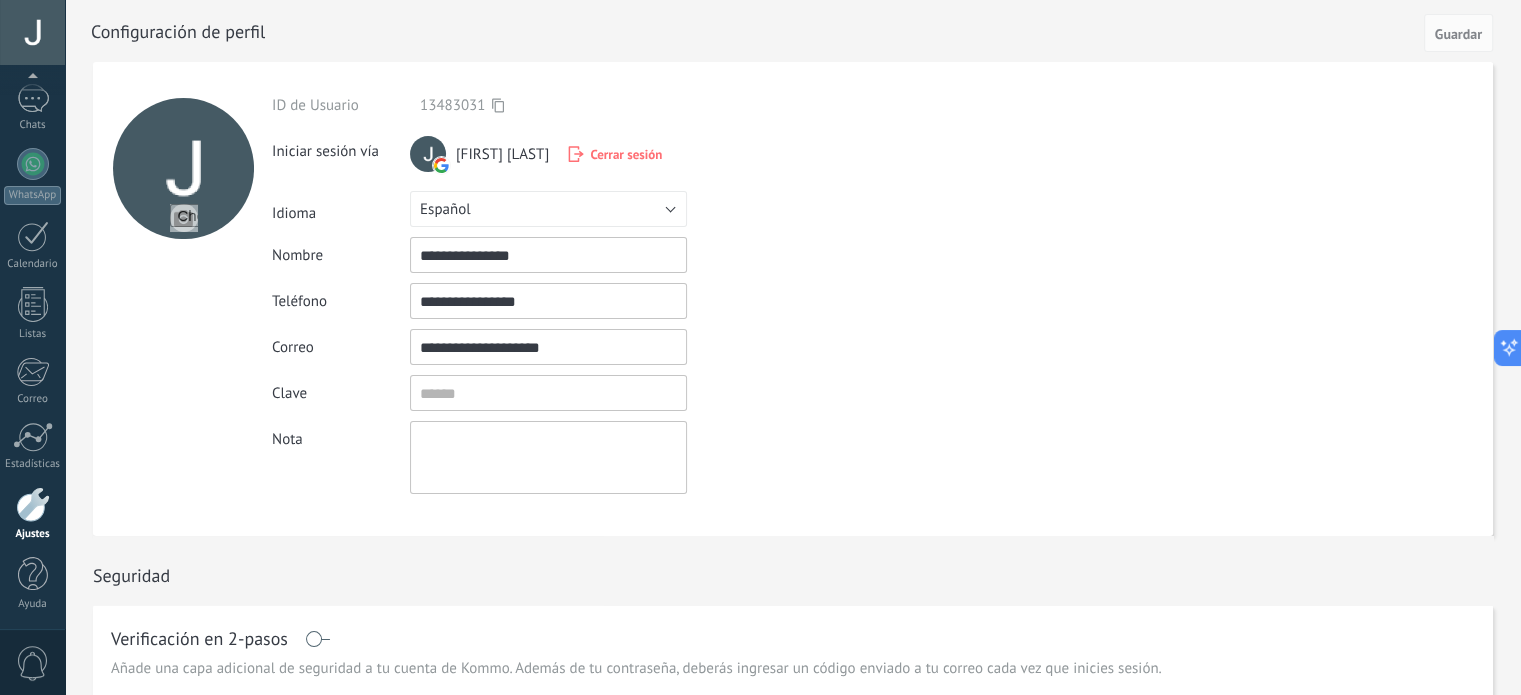 click on "Cerrar sesión" at bounding box center [626, 154] 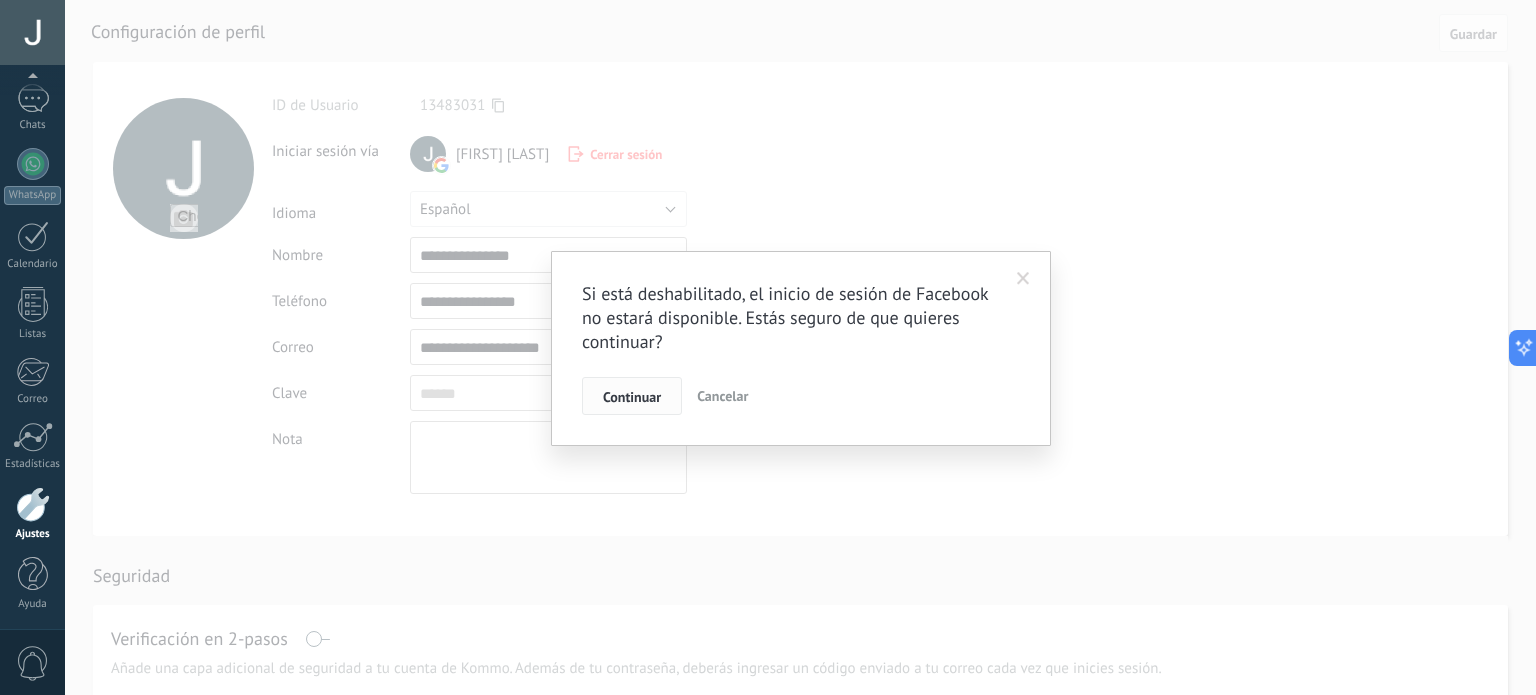 click on "Continuar" at bounding box center (632, 397) 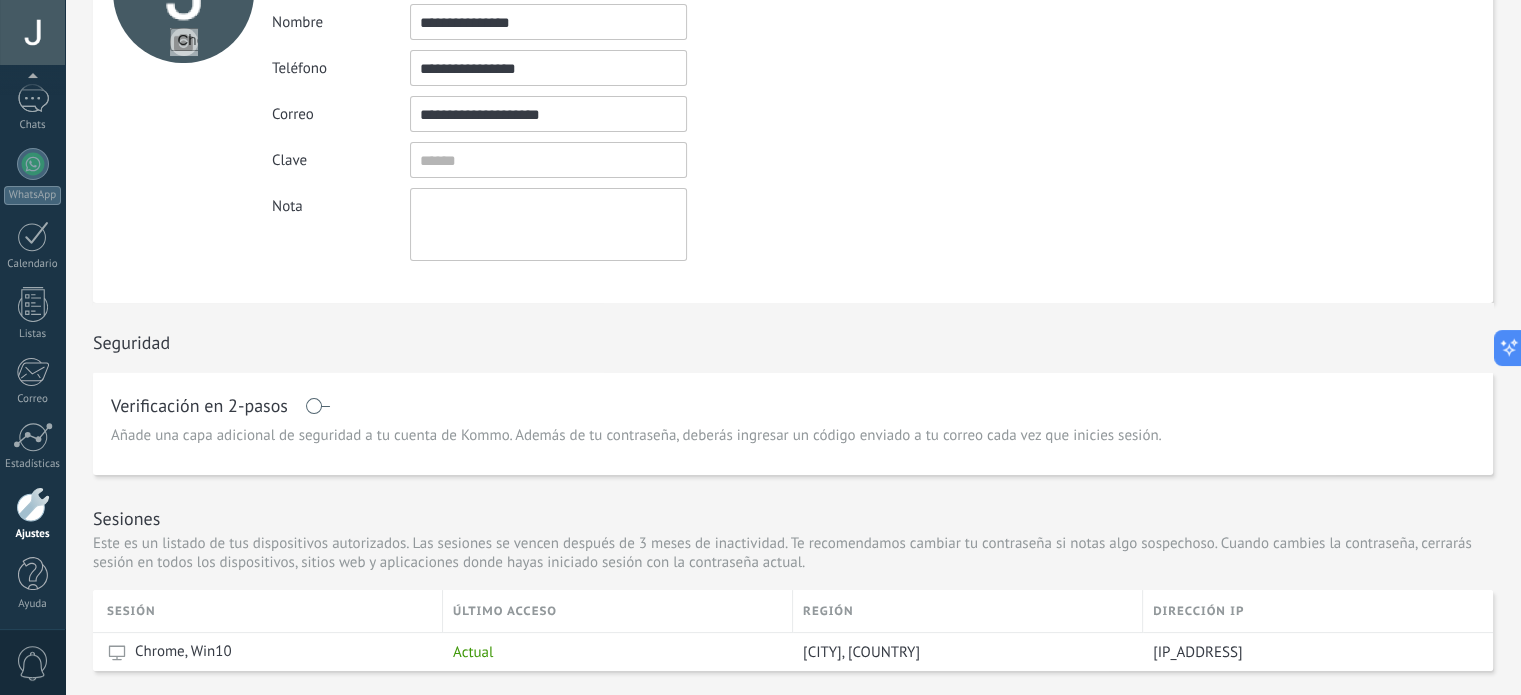 scroll, scrollTop: 0, scrollLeft: 0, axis: both 